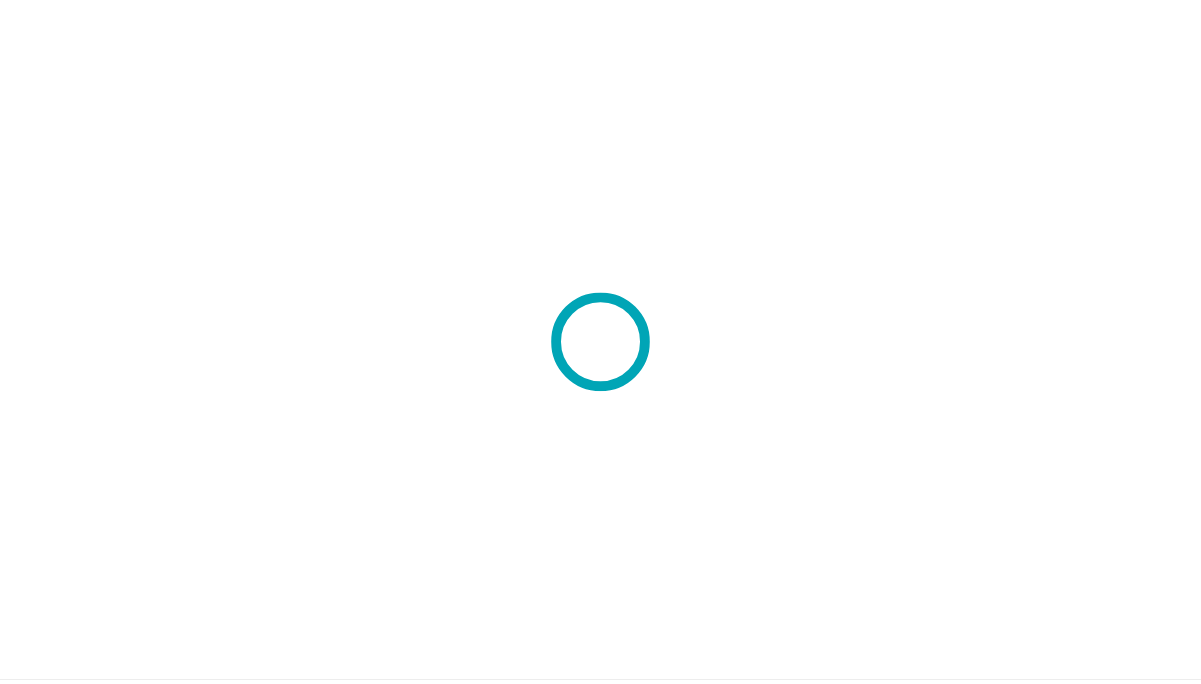 scroll, scrollTop: 0, scrollLeft: 0, axis: both 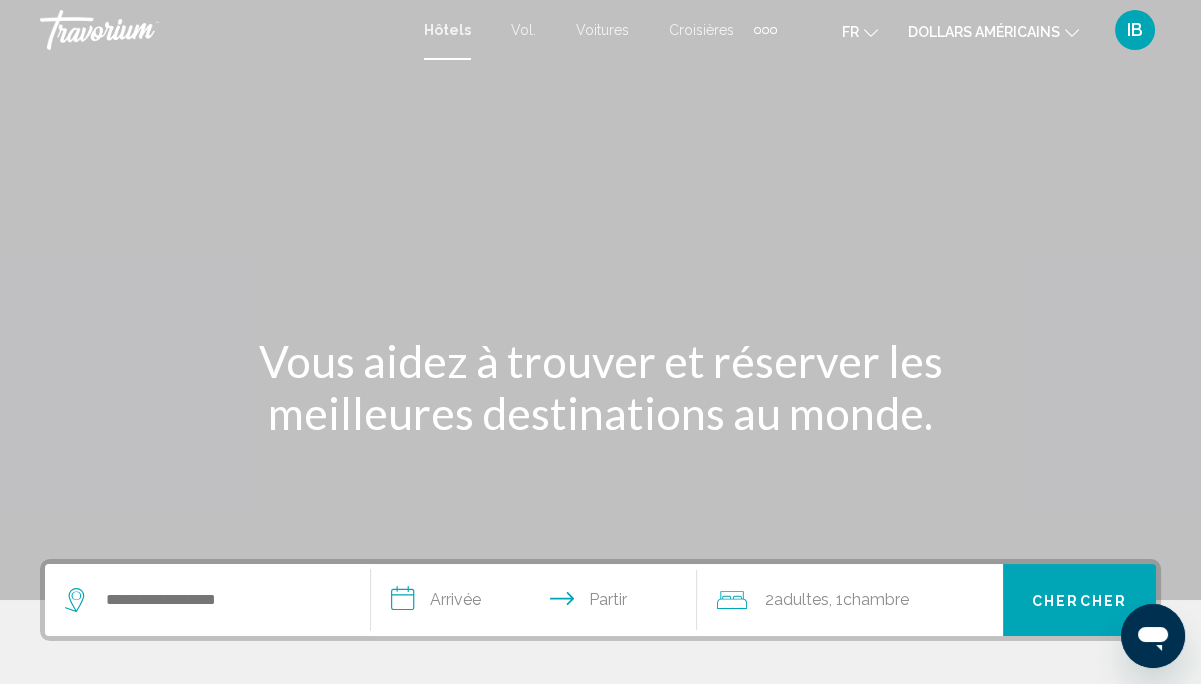 click at bounding box center [765, 30] 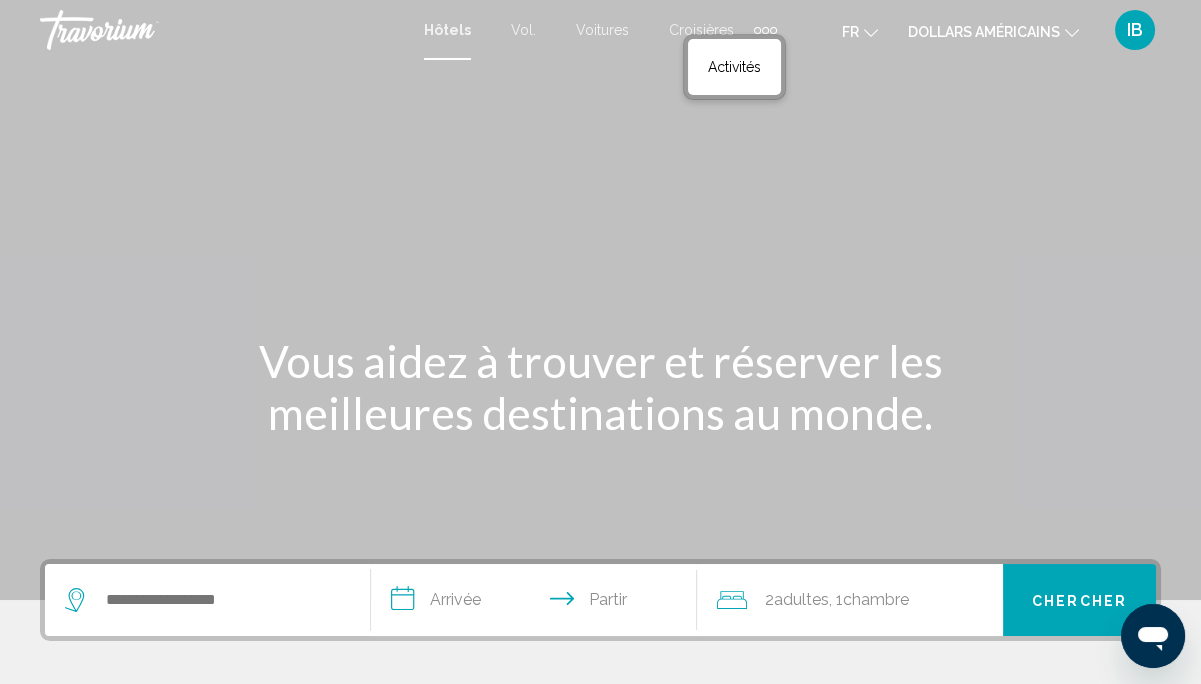 click at bounding box center (600, 300) 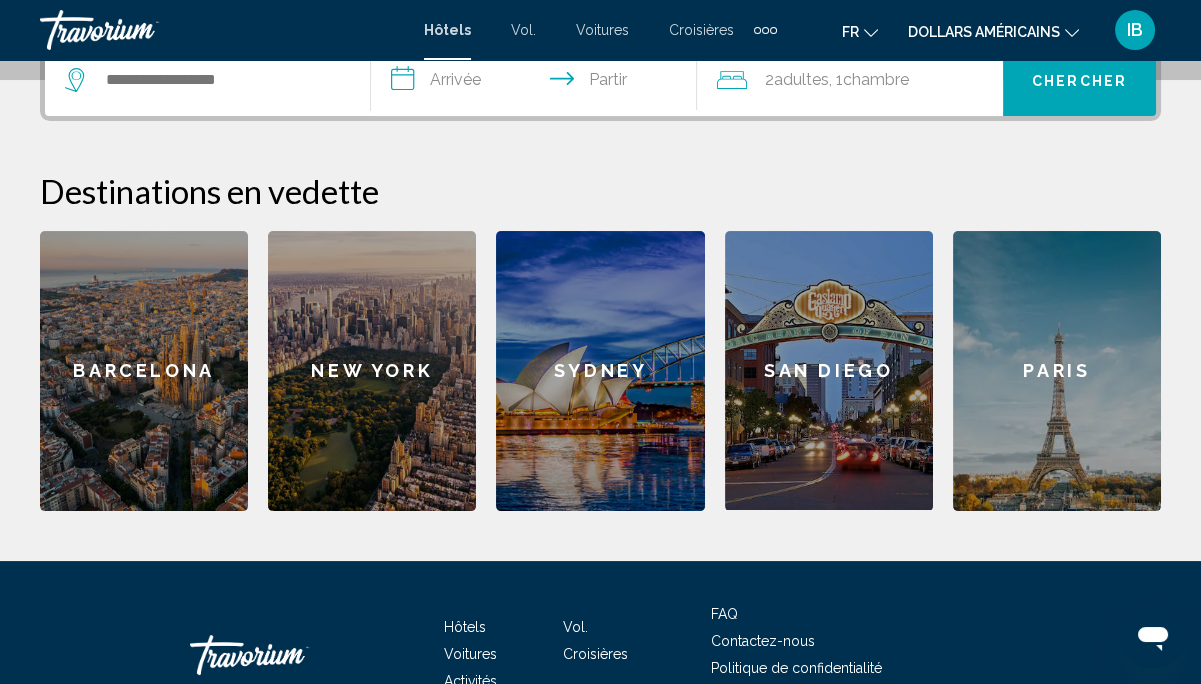 scroll, scrollTop: 586, scrollLeft: 0, axis: vertical 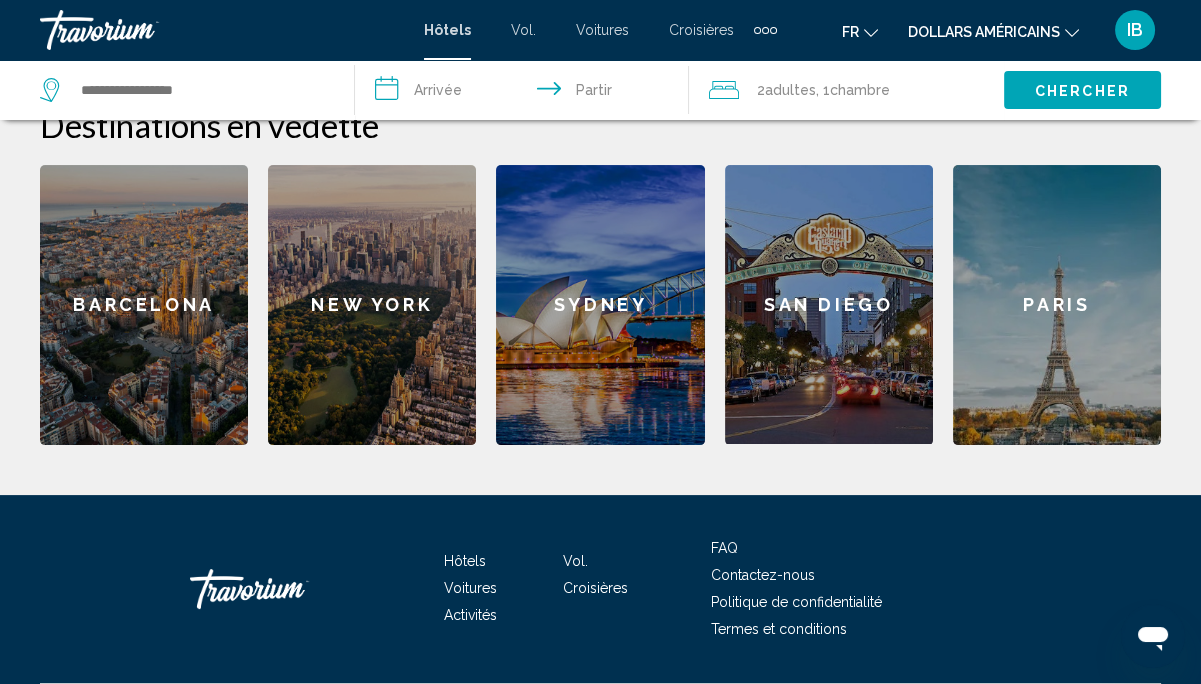 click on "Paris" at bounding box center (1057, 305) 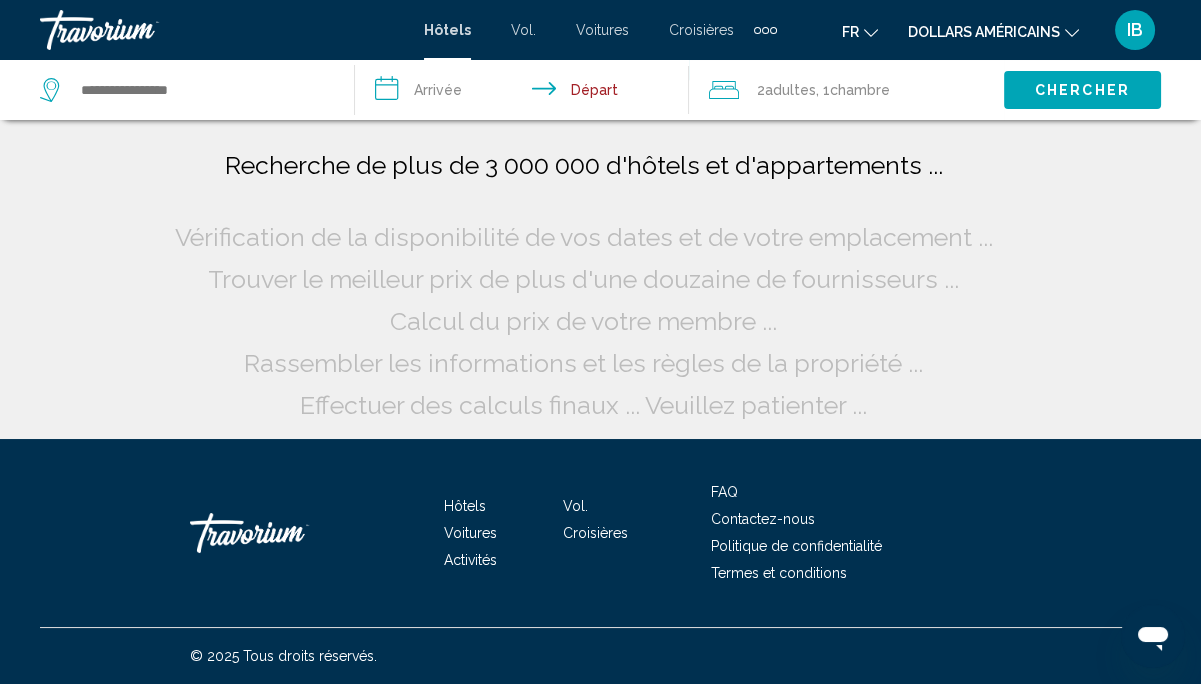 scroll, scrollTop: 0, scrollLeft: 0, axis: both 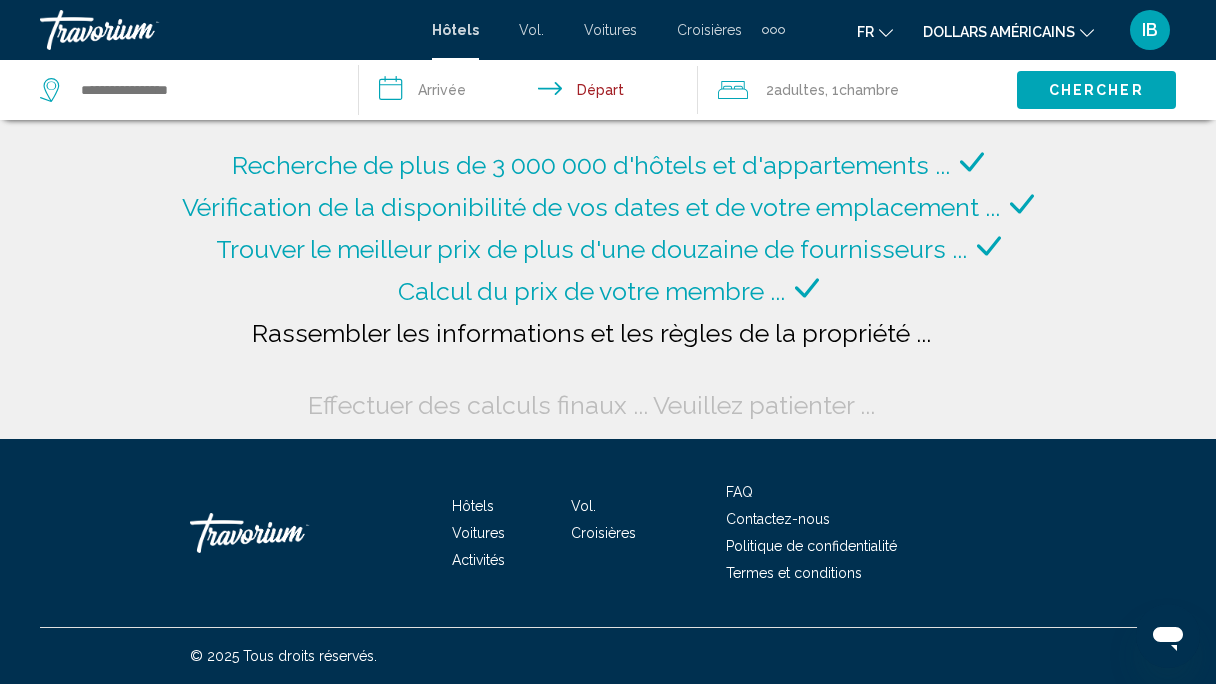 click on "**********" at bounding box center (532, 93) 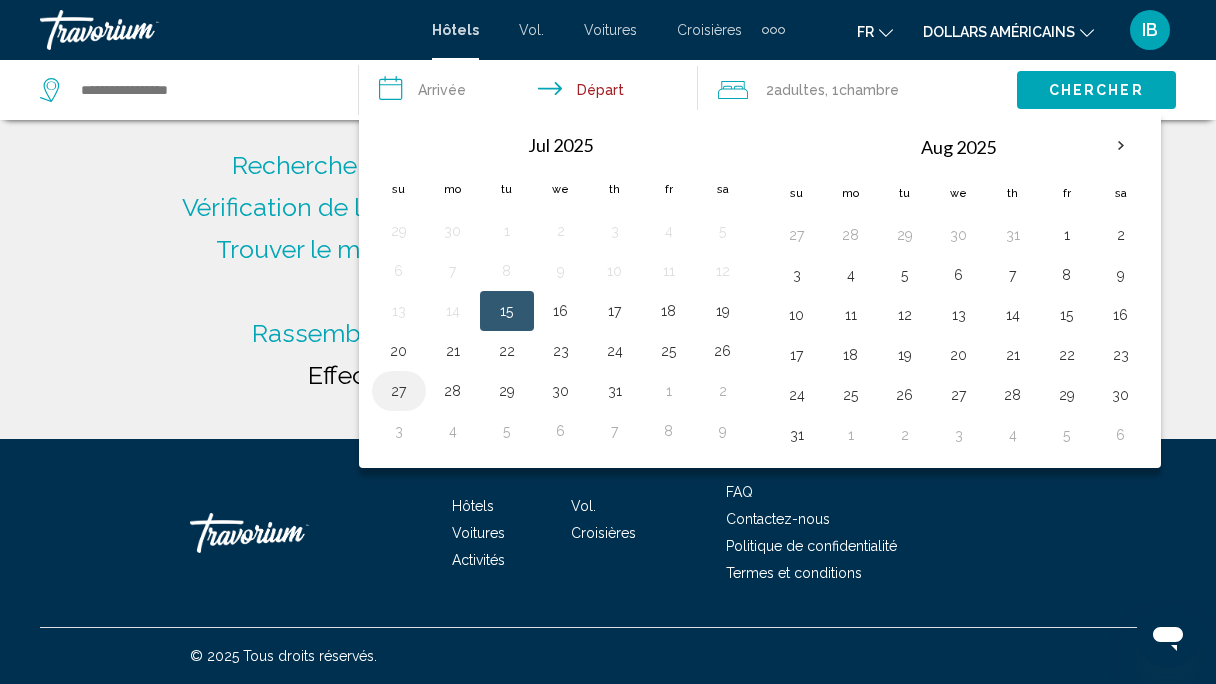 click on "27" at bounding box center [399, 391] 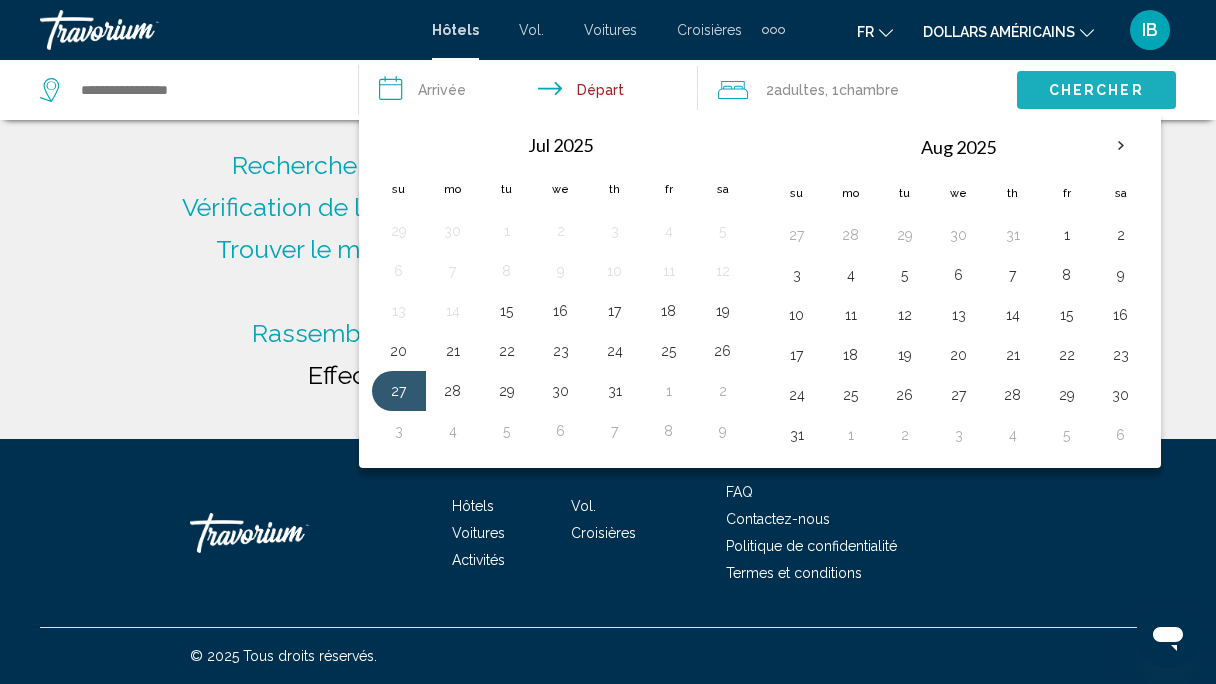 click on "Chercher" 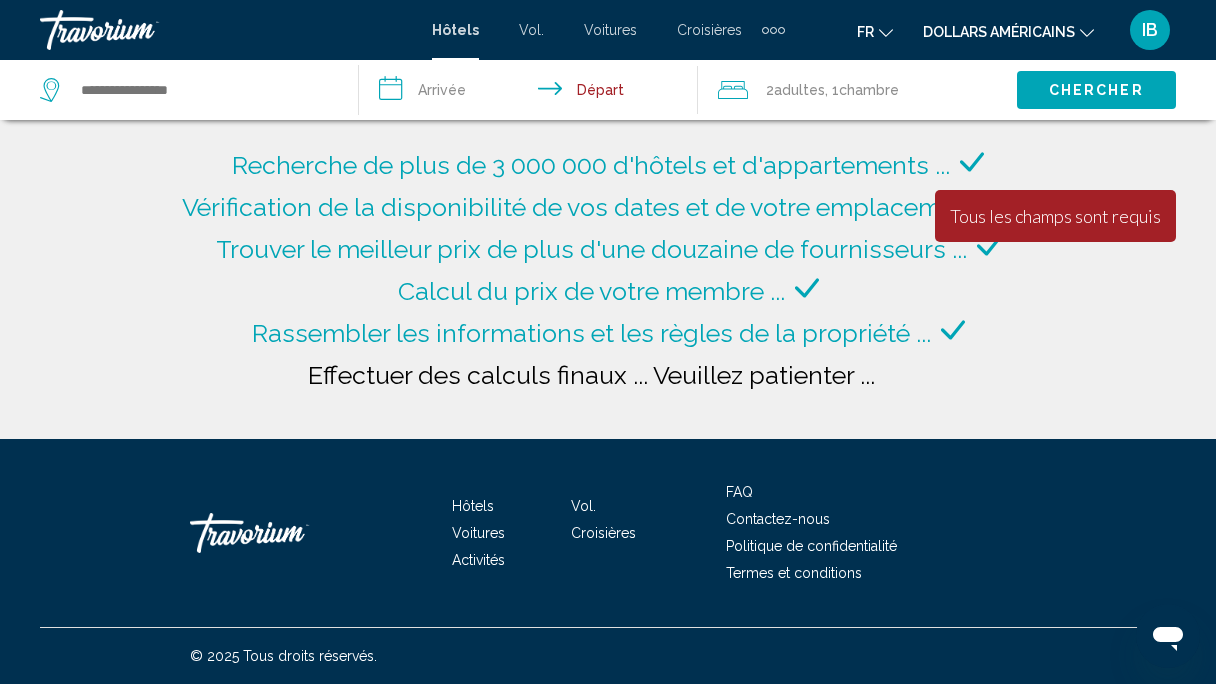 click on "**********" at bounding box center (532, 93) 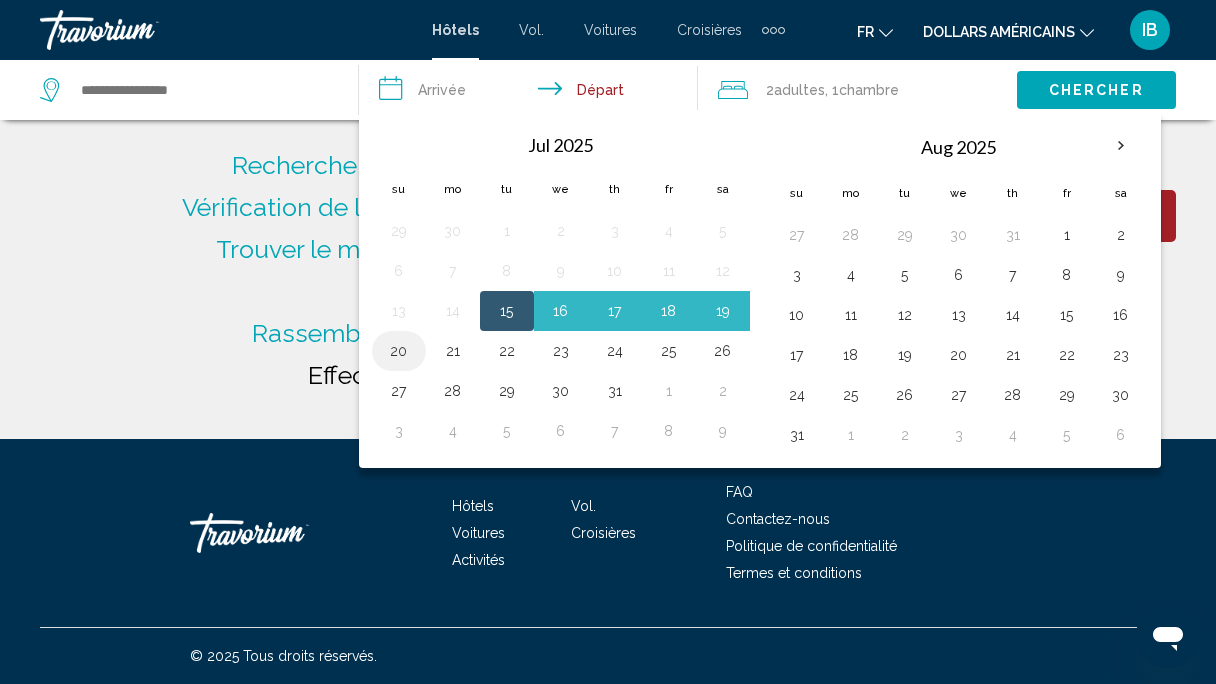 click on "20" at bounding box center (399, 351) 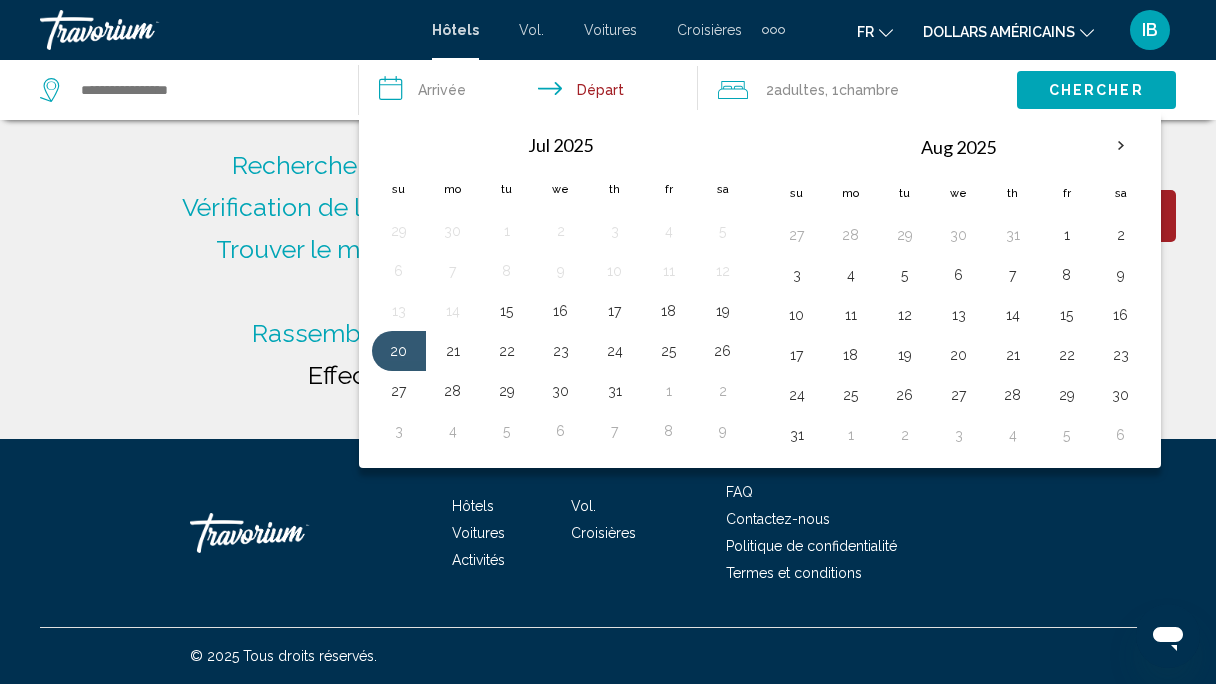 type on "**********" 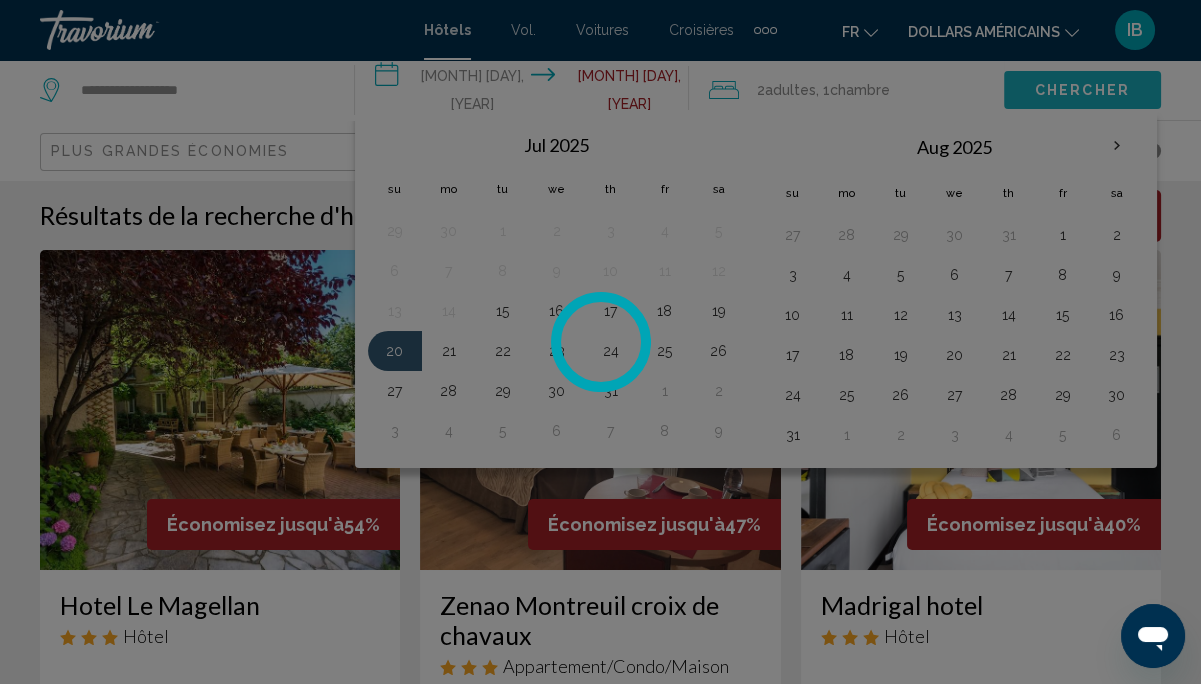 click on "**********" at bounding box center [600, 342] 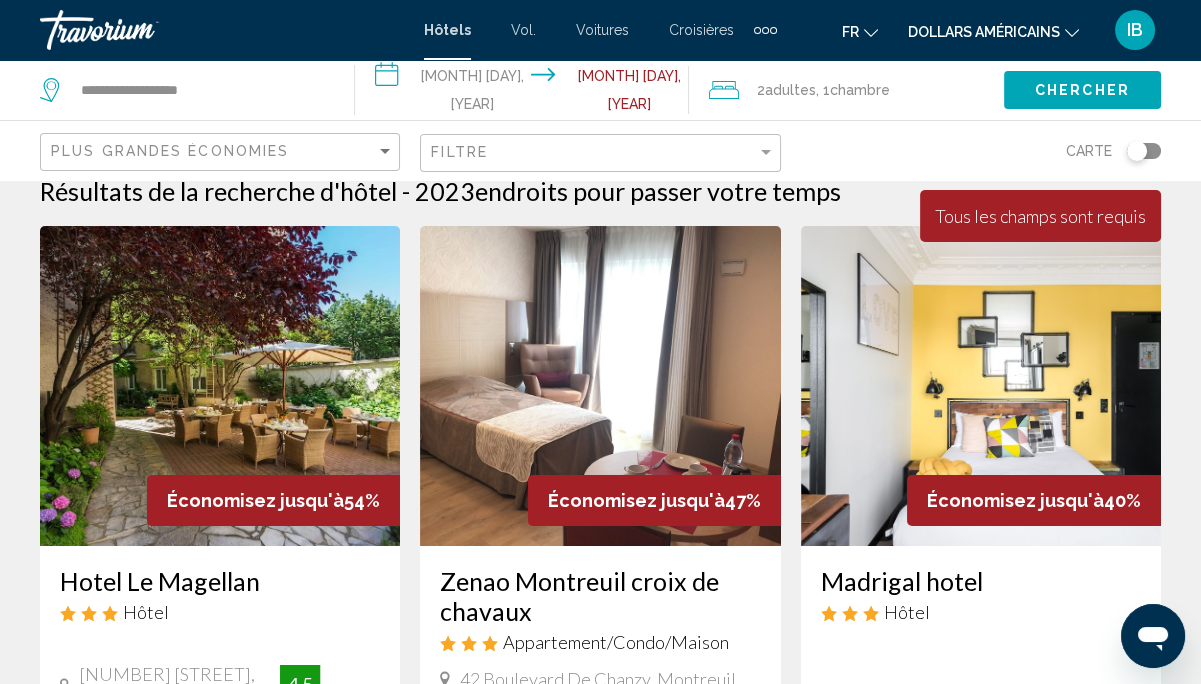 scroll, scrollTop: 0, scrollLeft: 0, axis: both 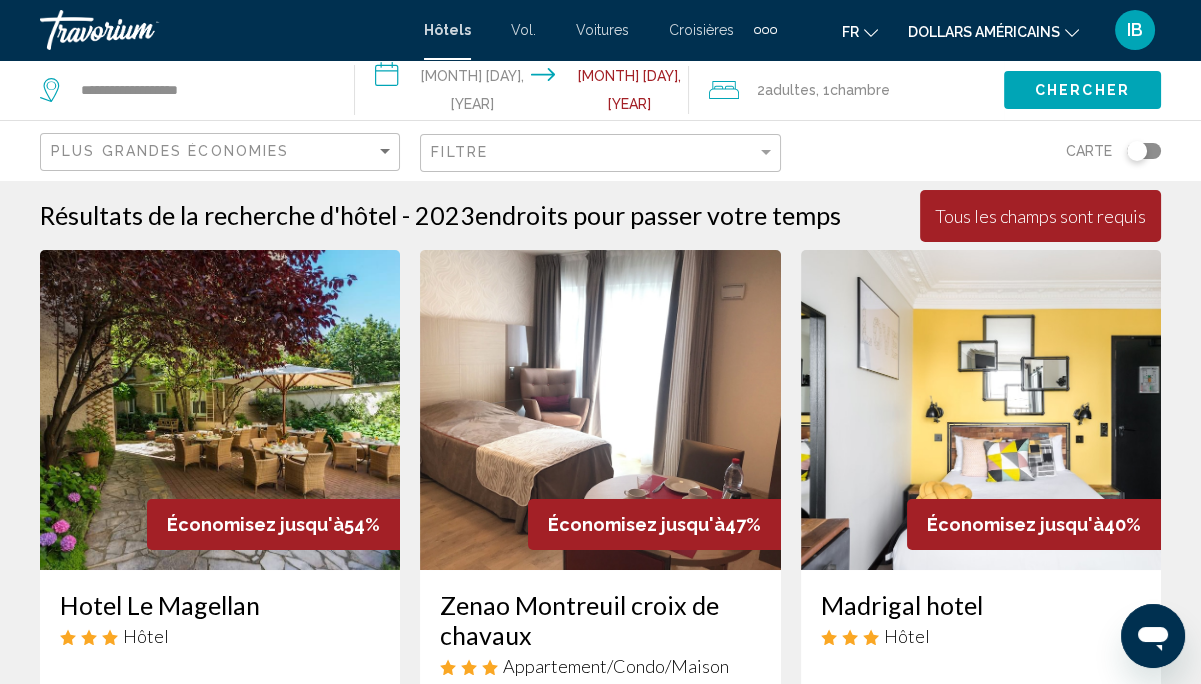 click on "**********" at bounding box center [526, 93] 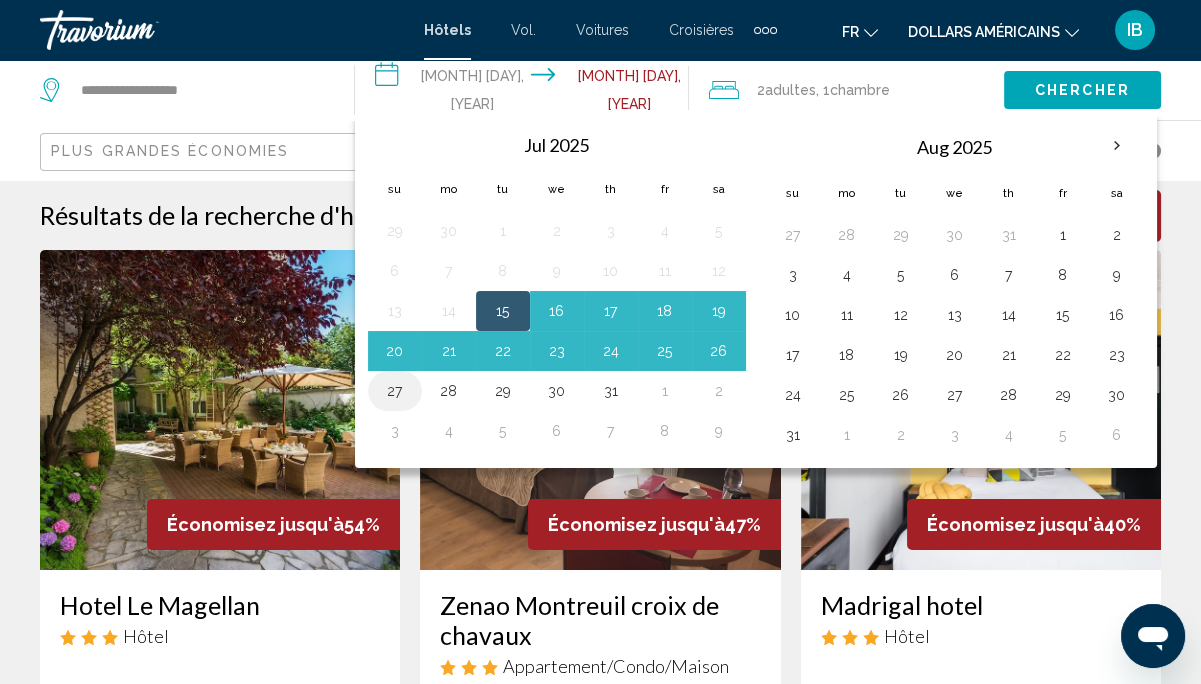 click on "27" at bounding box center [395, 391] 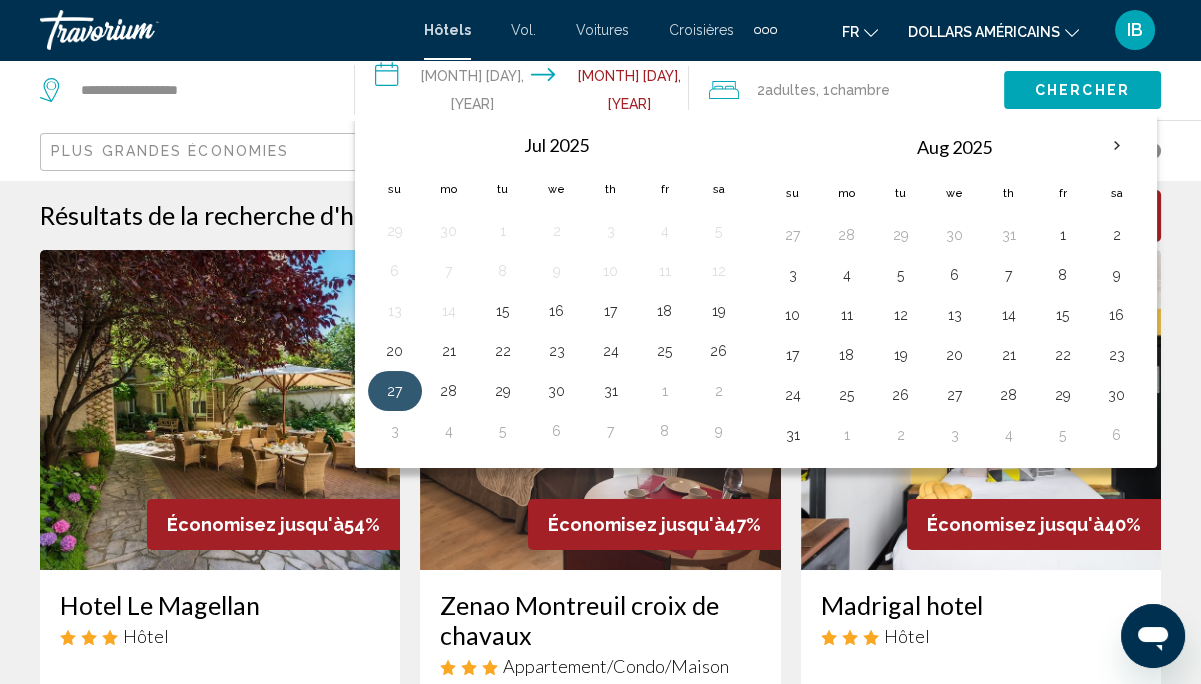 click on "27" at bounding box center (395, 391) 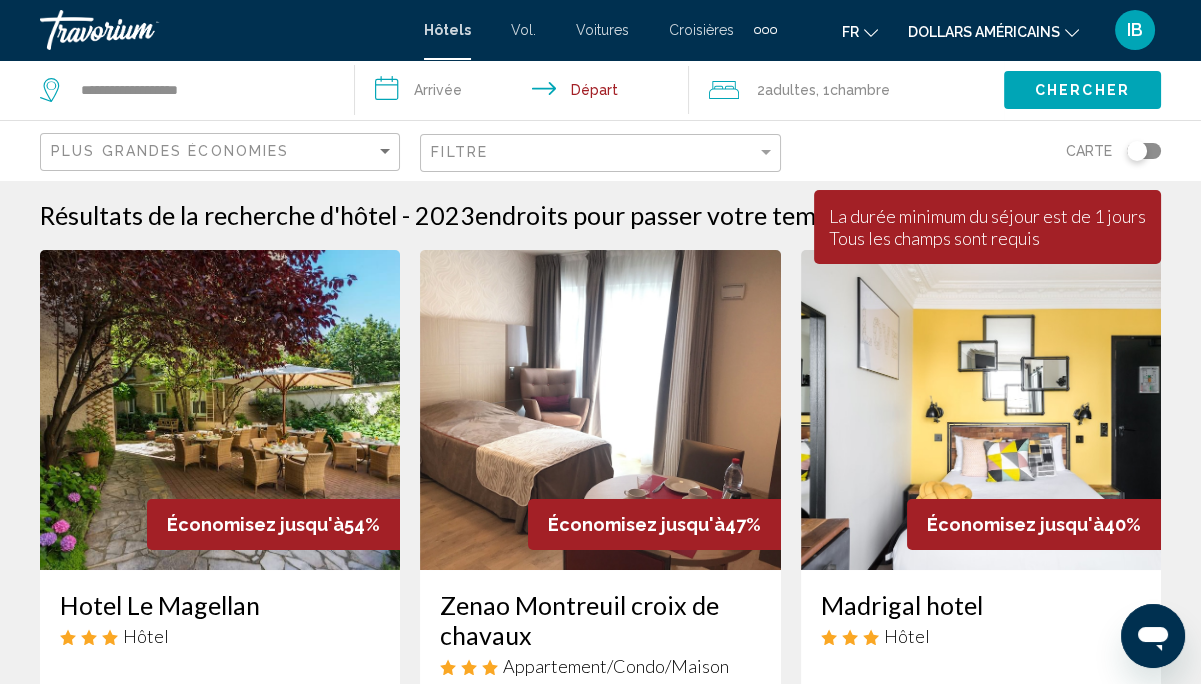 click on "**********" at bounding box center (526, 93) 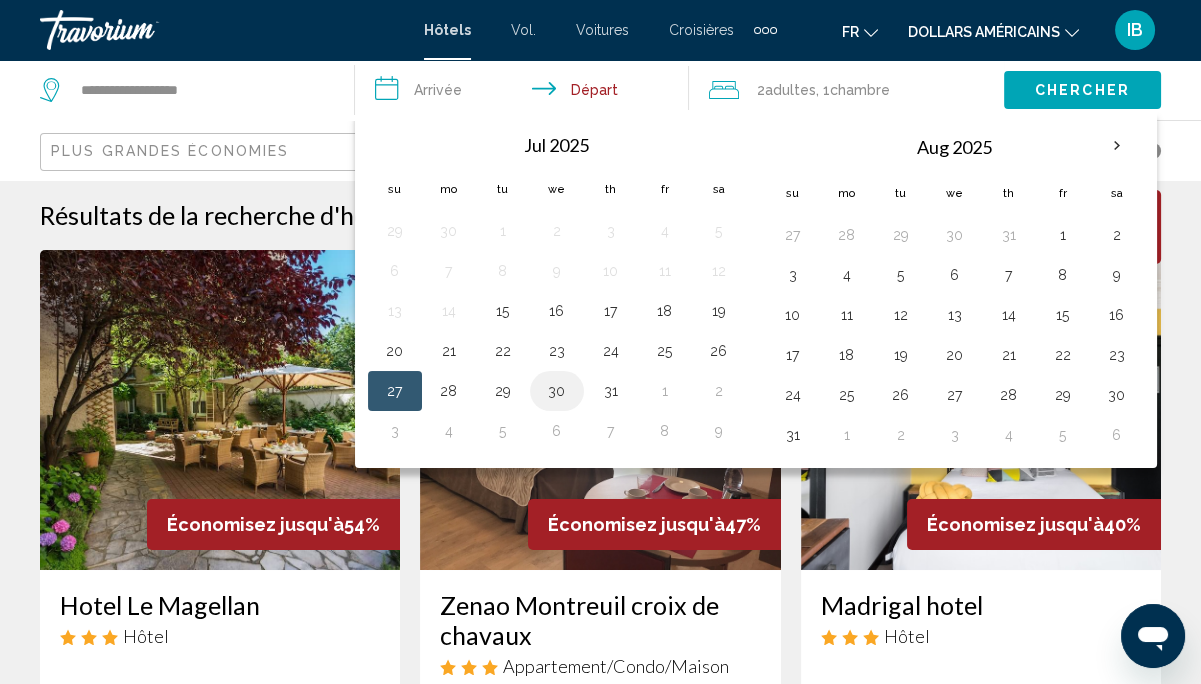 click on "30" at bounding box center (557, 391) 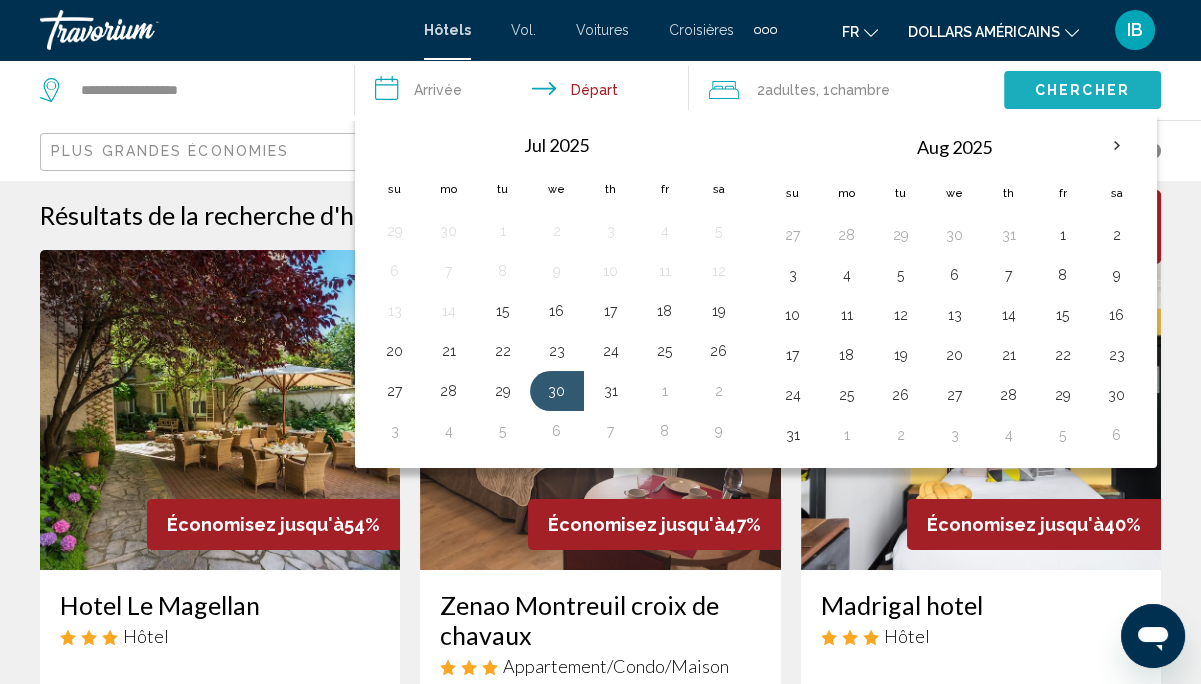 click on "Chercher" 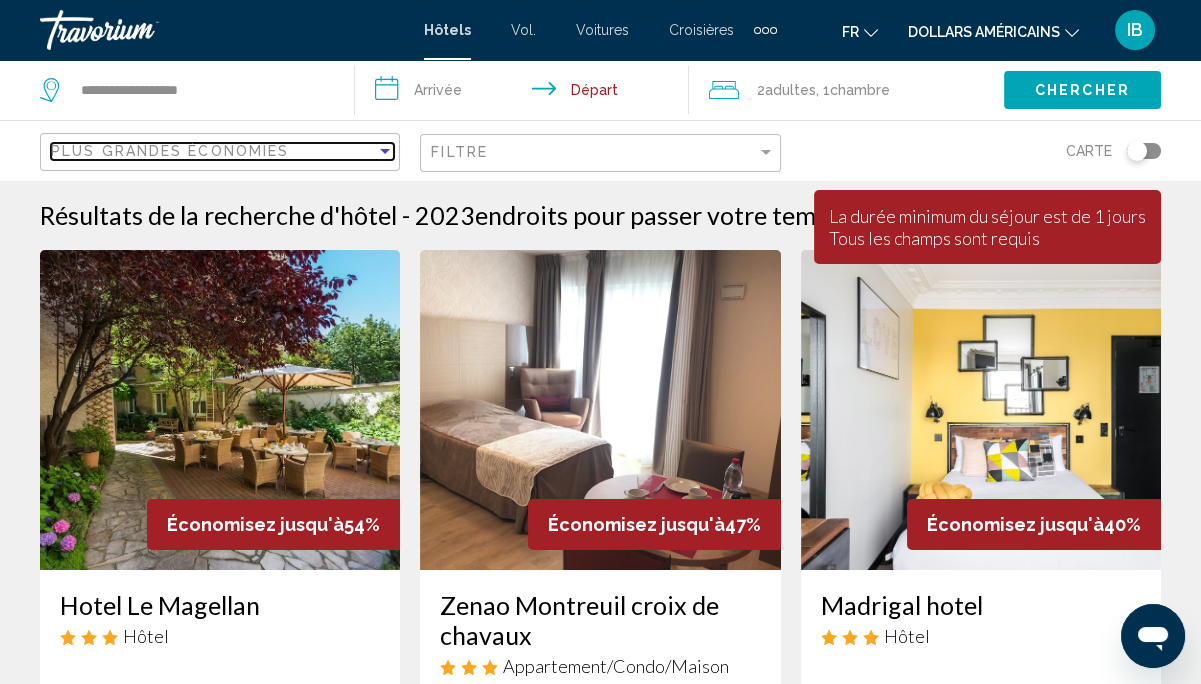 click at bounding box center (385, 151) 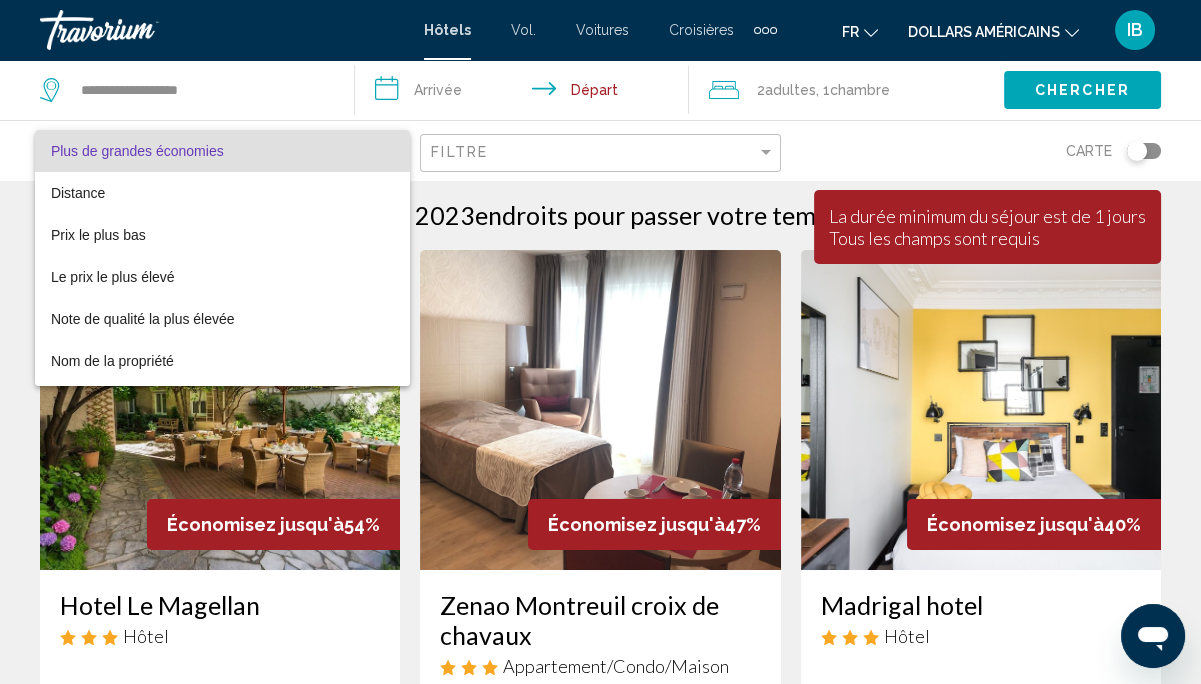 click at bounding box center (600, 342) 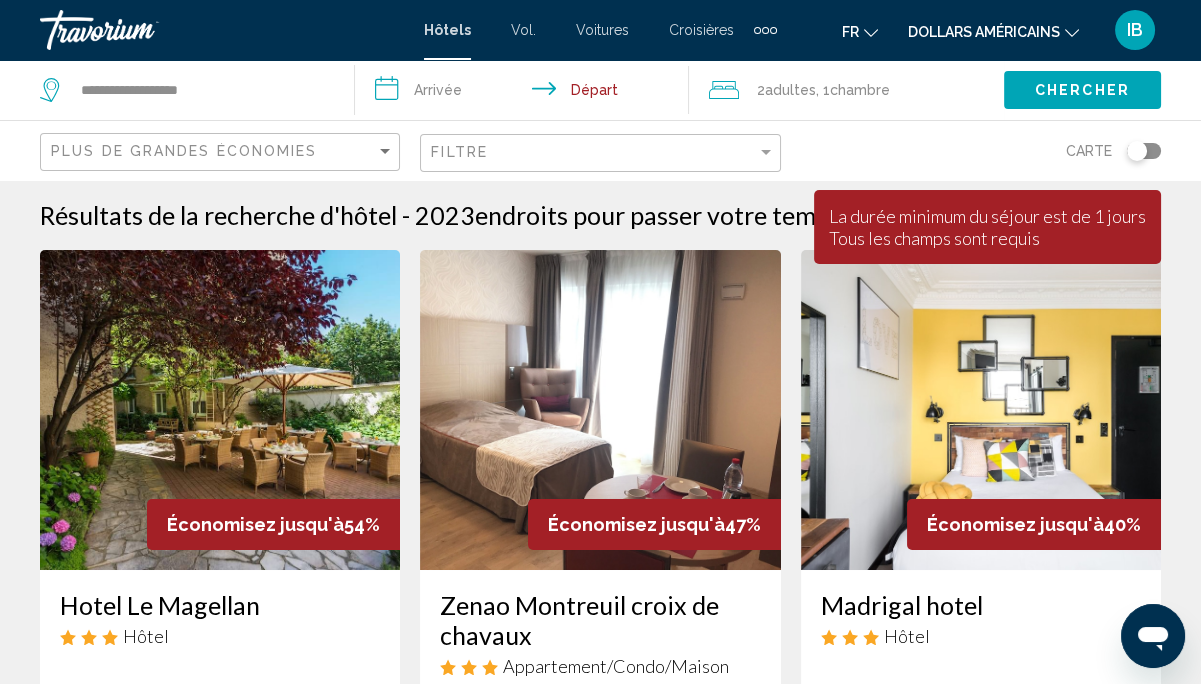 click at bounding box center [765, 30] 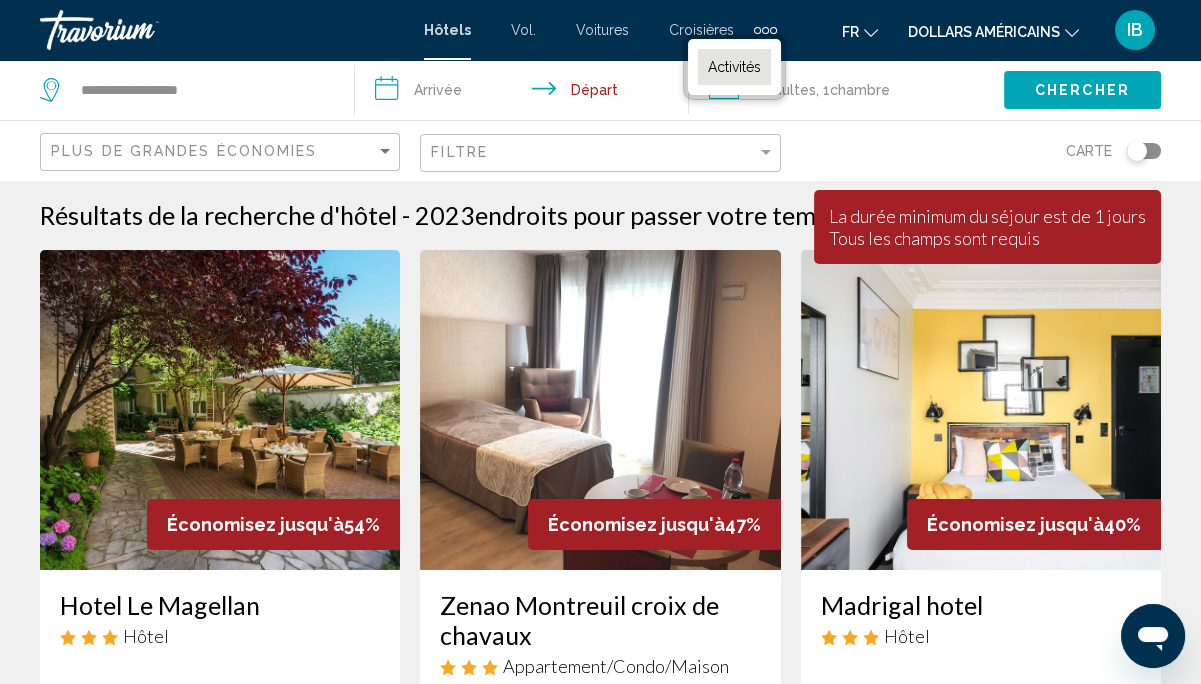 click on "Activités" at bounding box center (734, 67) 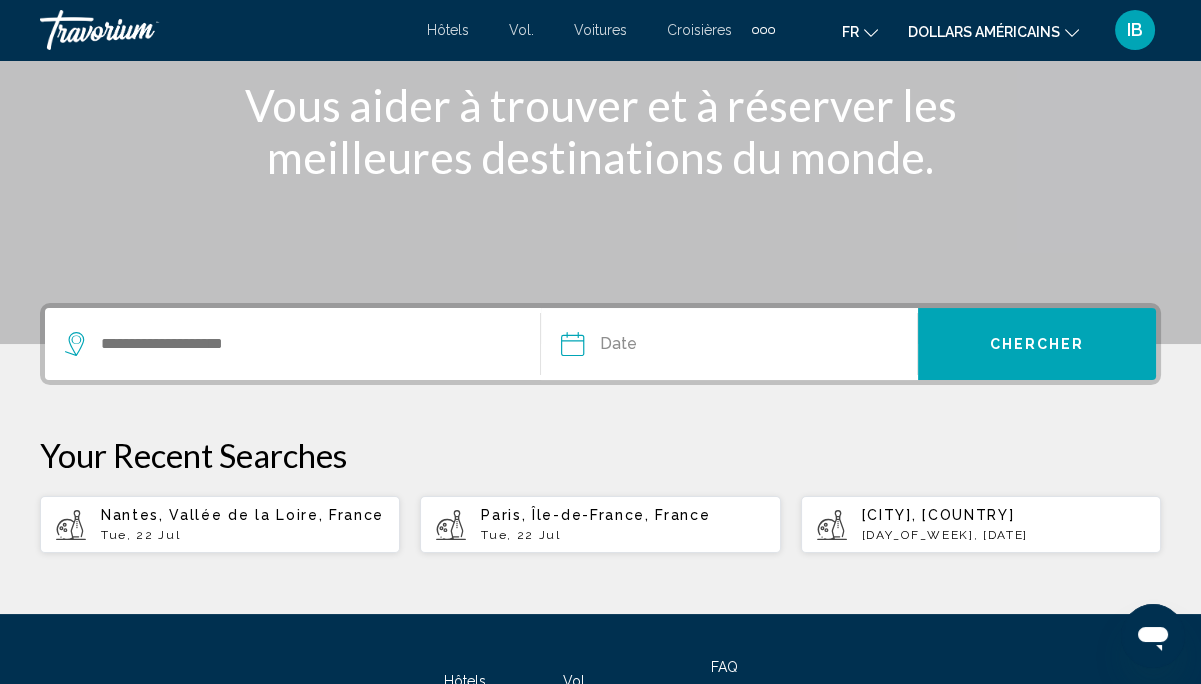 scroll, scrollTop: 263, scrollLeft: 0, axis: vertical 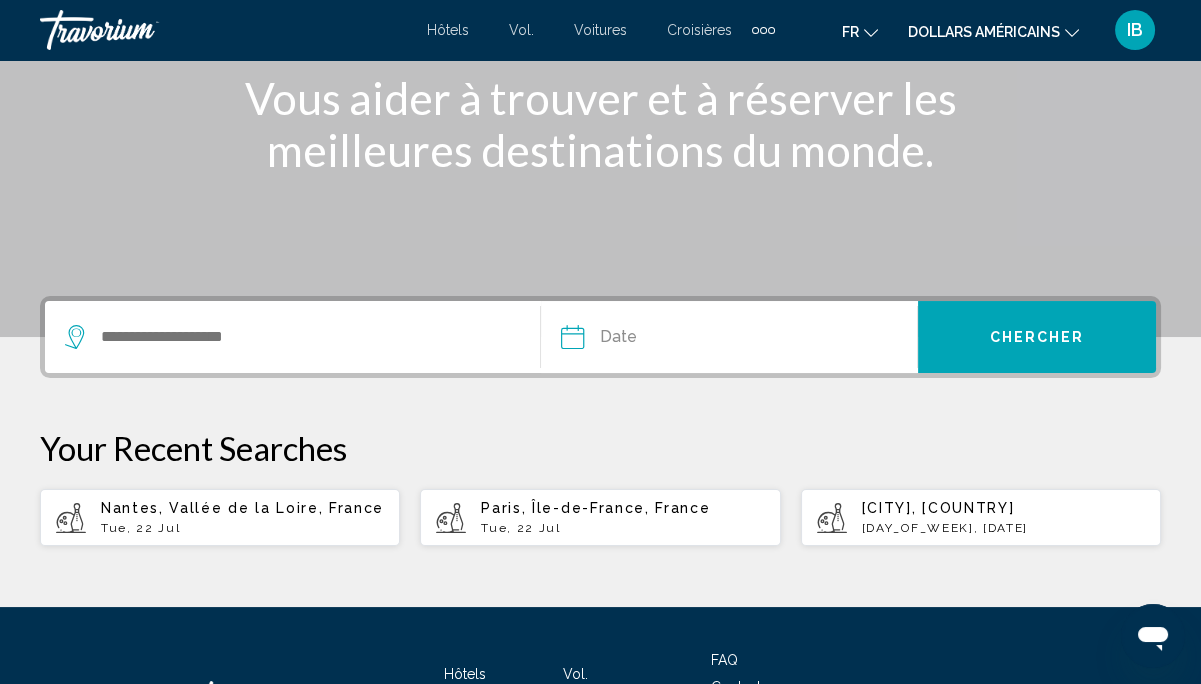 click at bounding box center (319, 337) 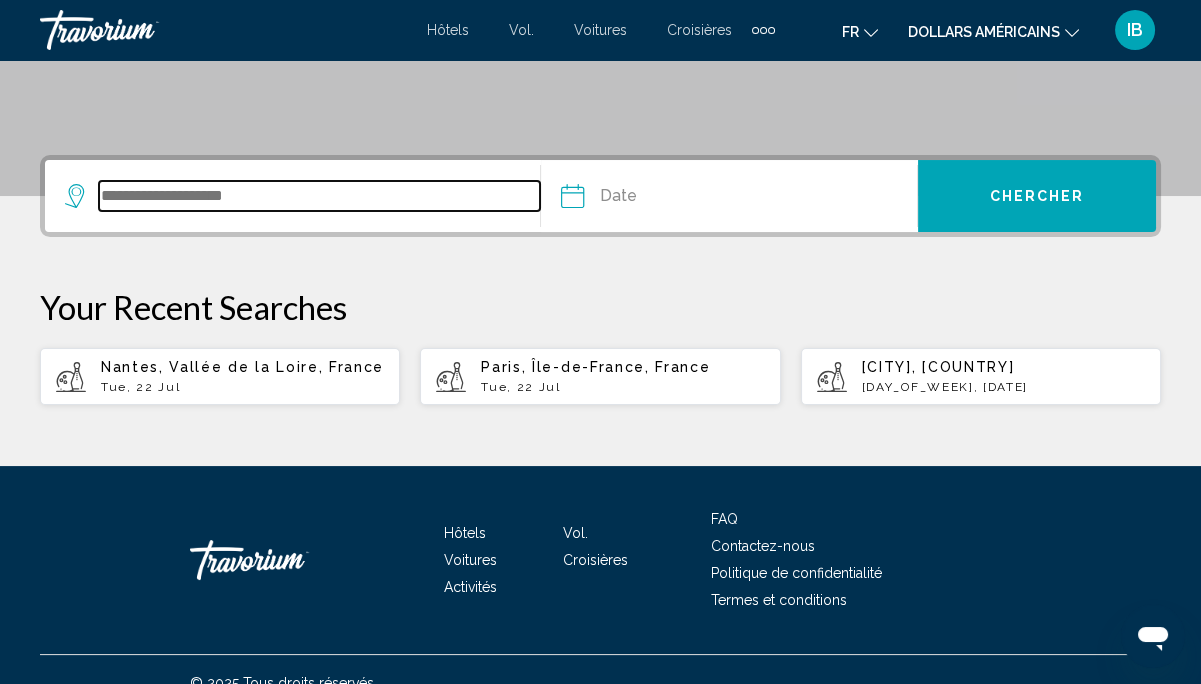 scroll, scrollTop: 430, scrollLeft: 0, axis: vertical 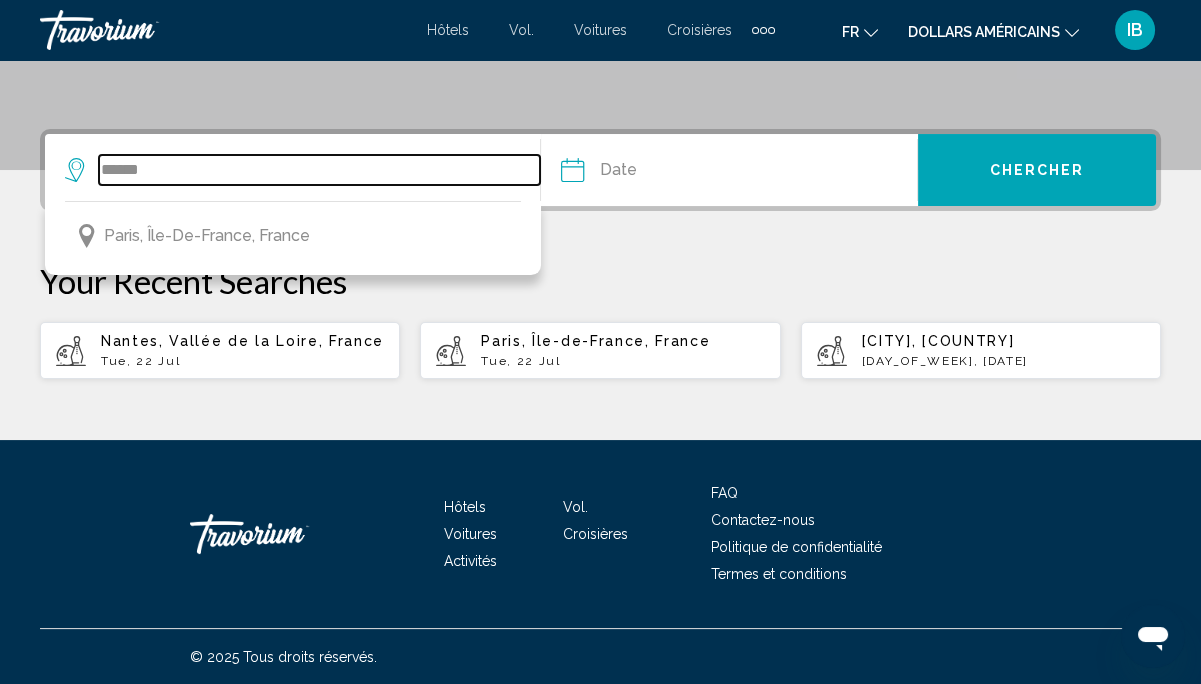 type on "*****" 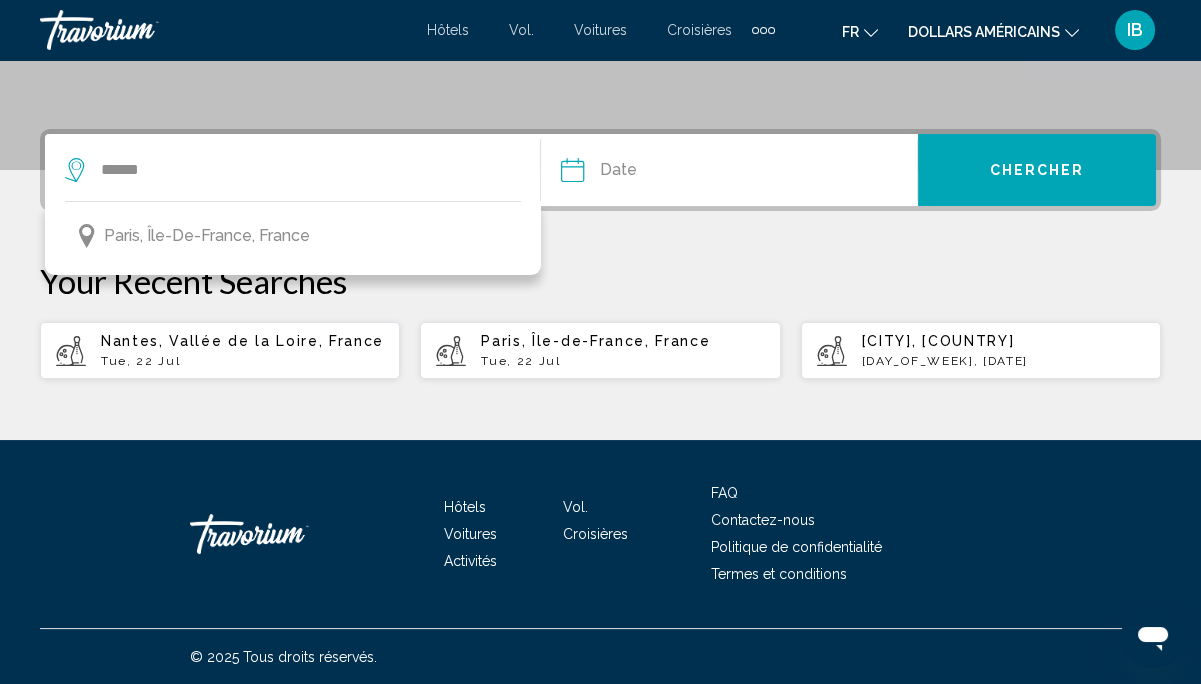 click at bounding box center [649, 173] 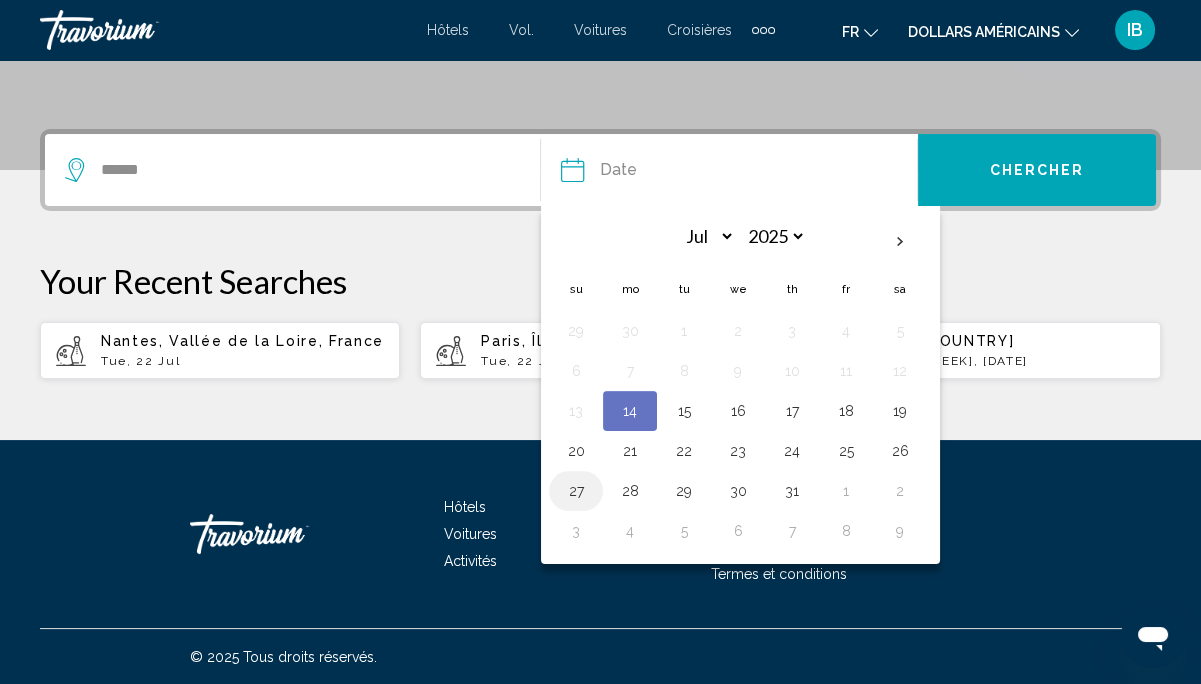 click on "27" at bounding box center (576, 491) 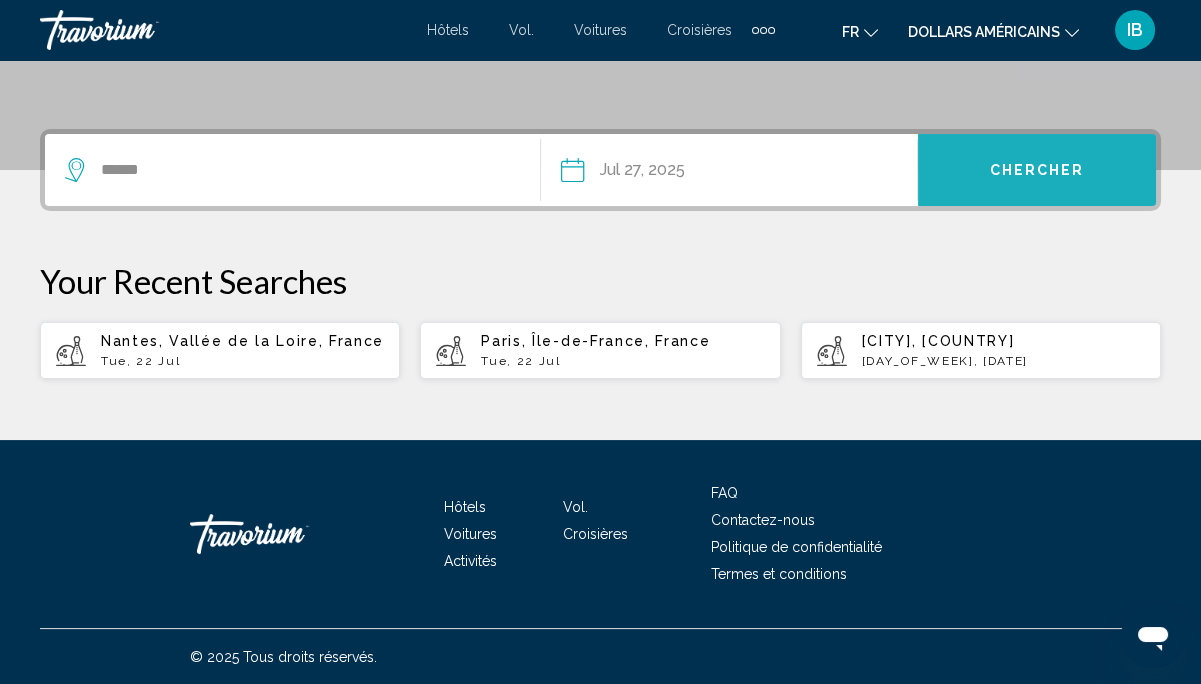 click on "Chercher" at bounding box center (1037, 171) 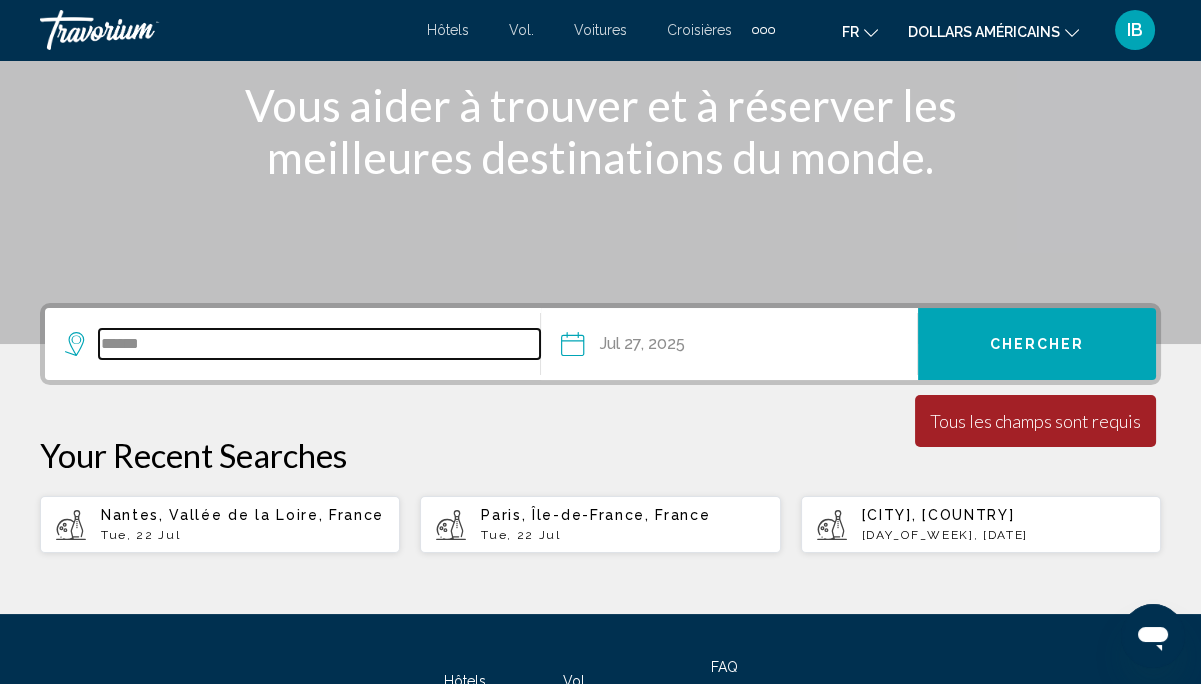 click on "*****" at bounding box center [319, 344] 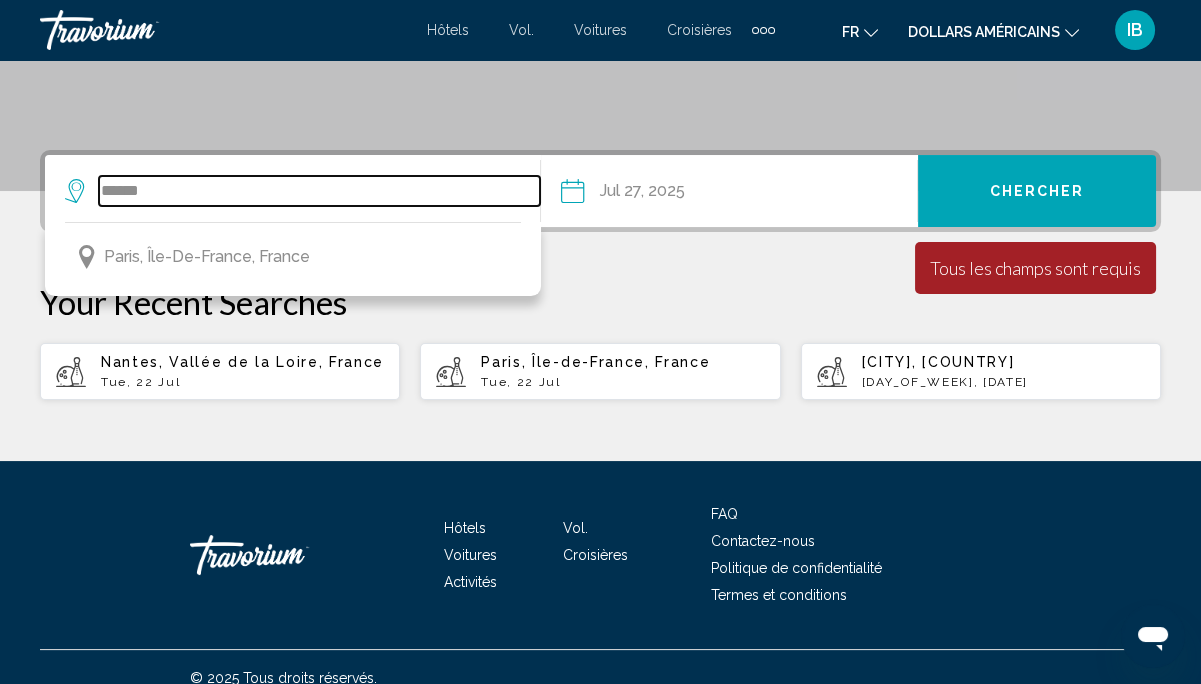 scroll, scrollTop: 430, scrollLeft: 0, axis: vertical 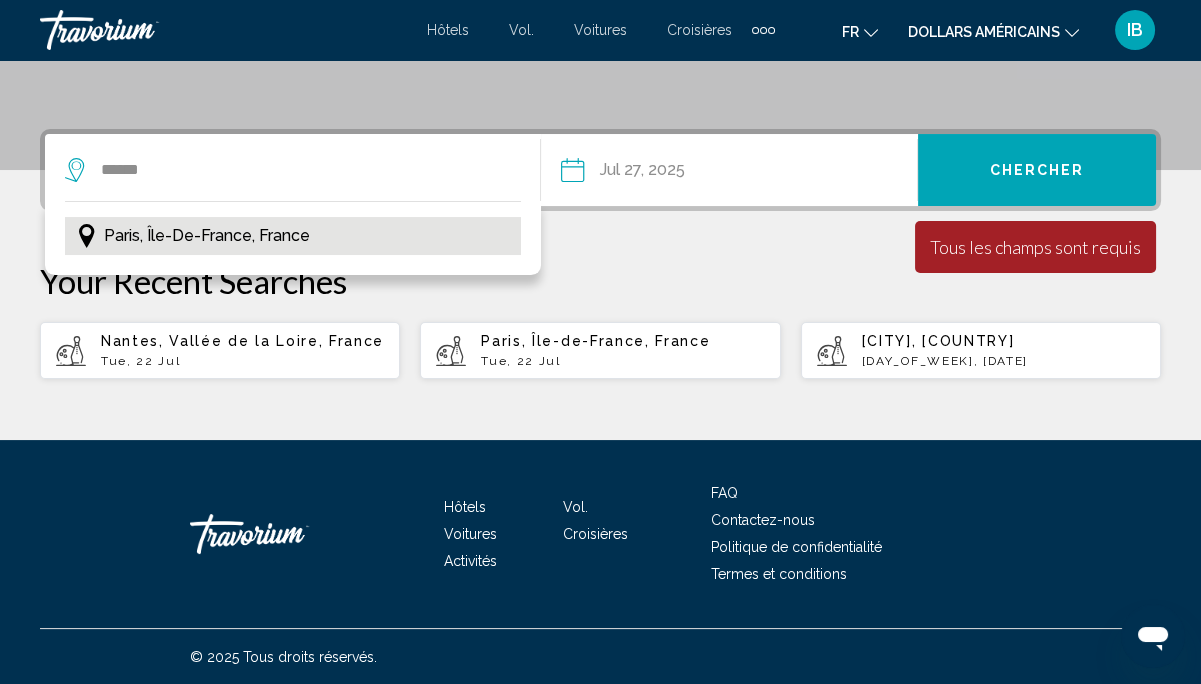 click on "Paris, Île-de-France, France" at bounding box center (293, 236) 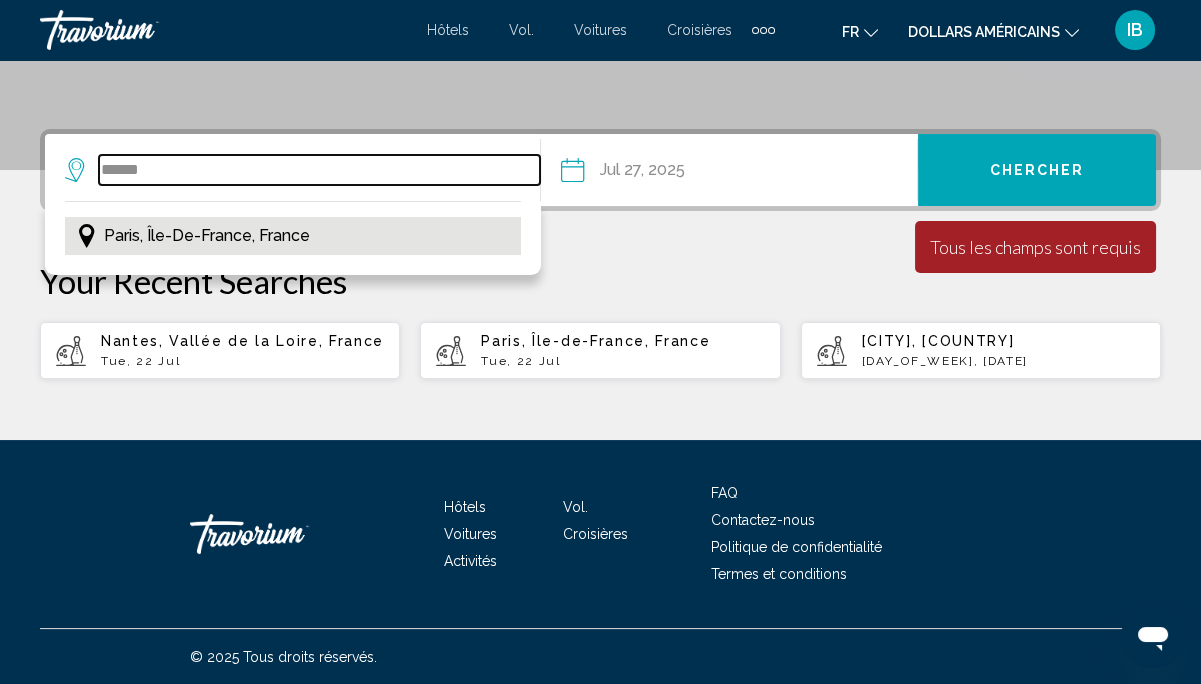 type on "**********" 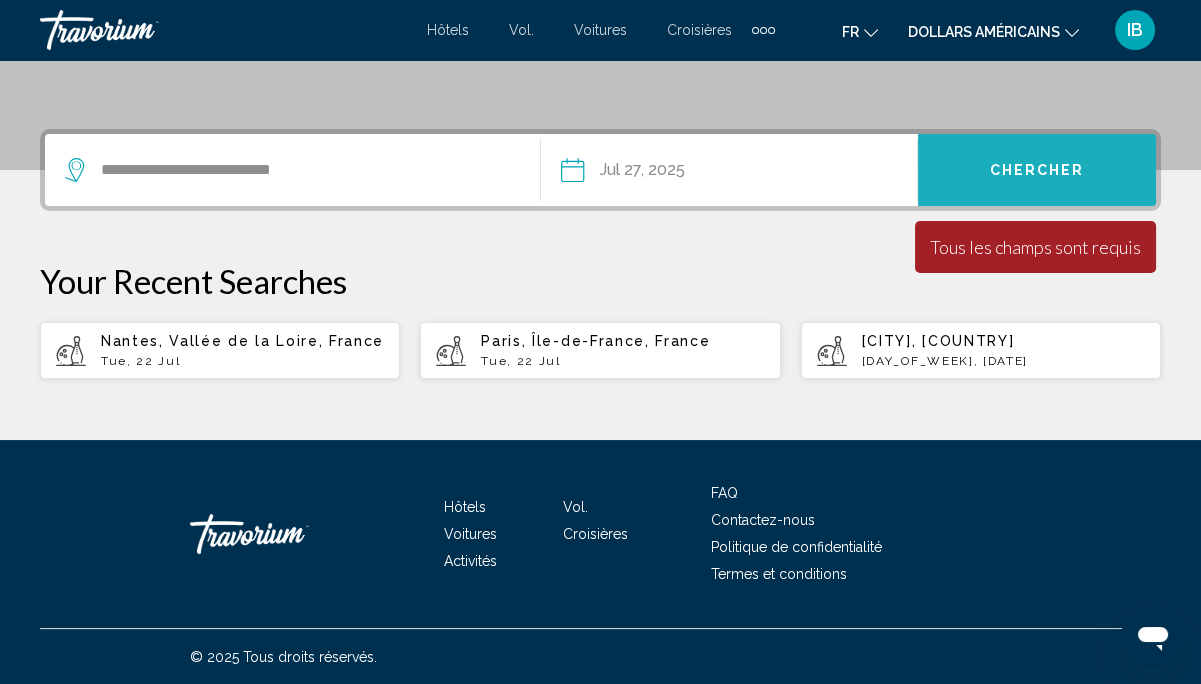 click on "Chercher" at bounding box center [1037, 171] 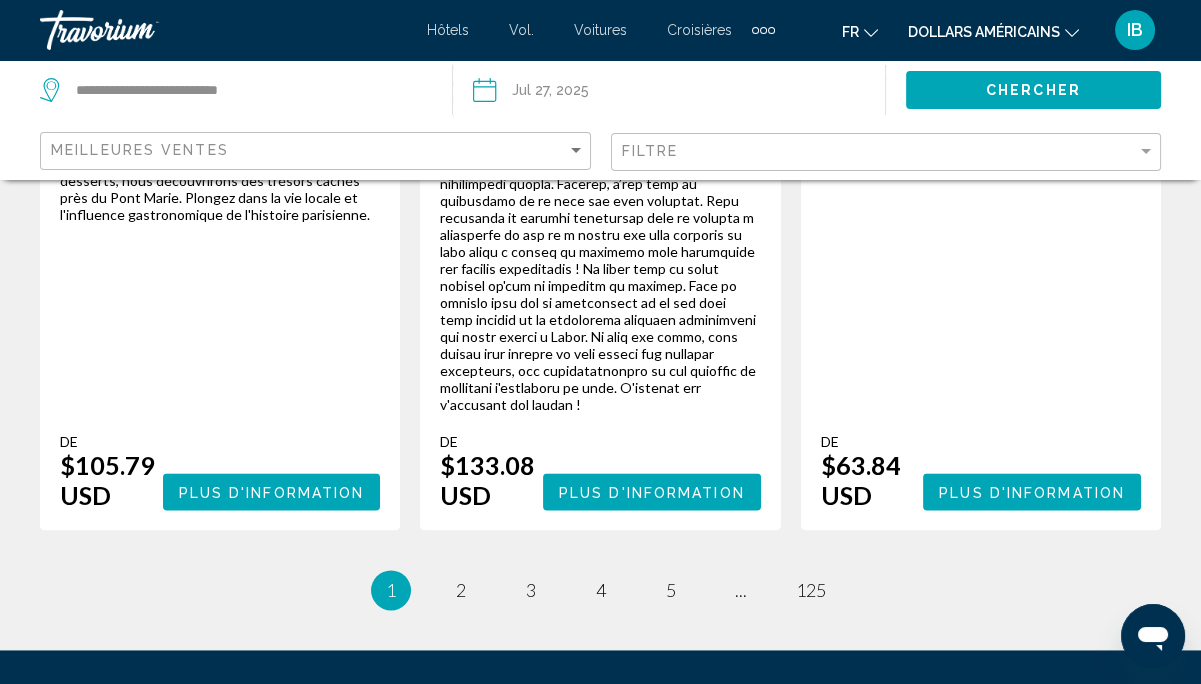 scroll, scrollTop: 4064, scrollLeft: 0, axis: vertical 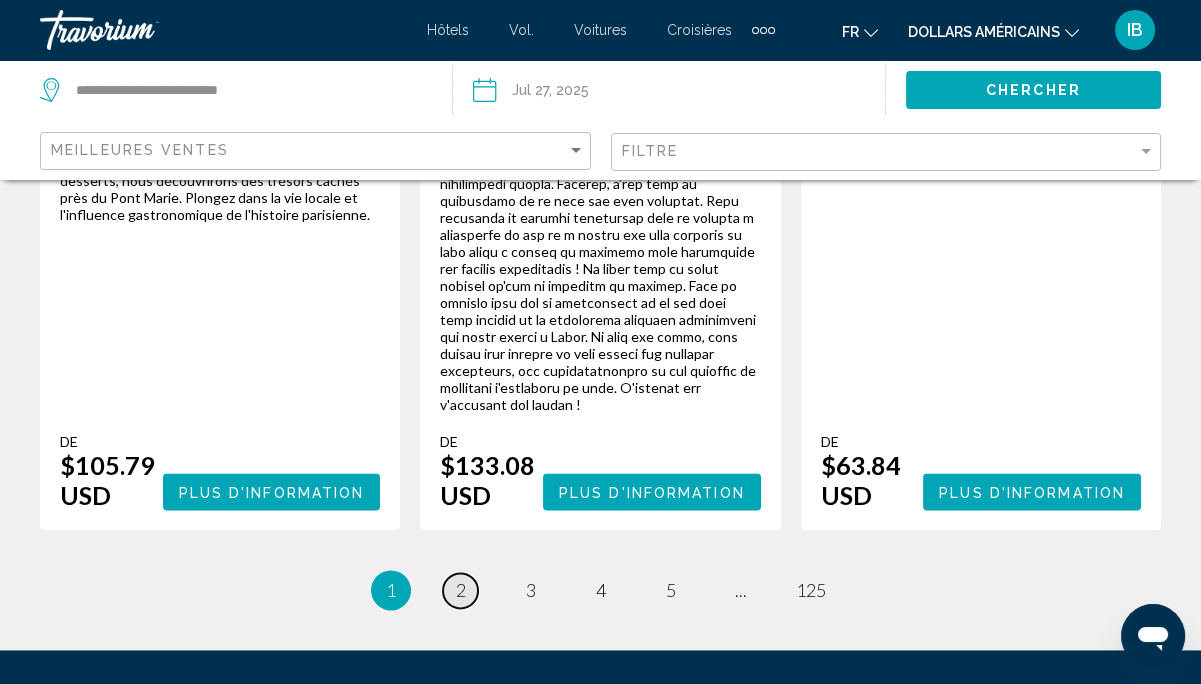 click on "page  2" at bounding box center (460, 590) 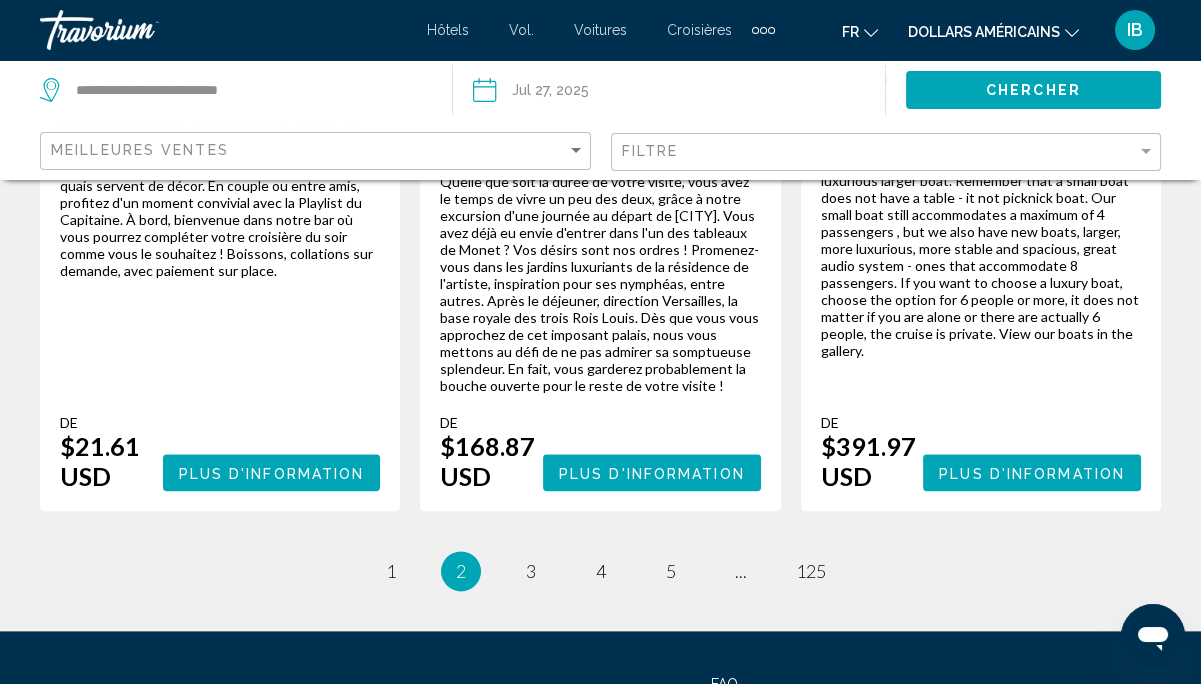 scroll, scrollTop: 3613, scrollLeft: 0, axis: vertical 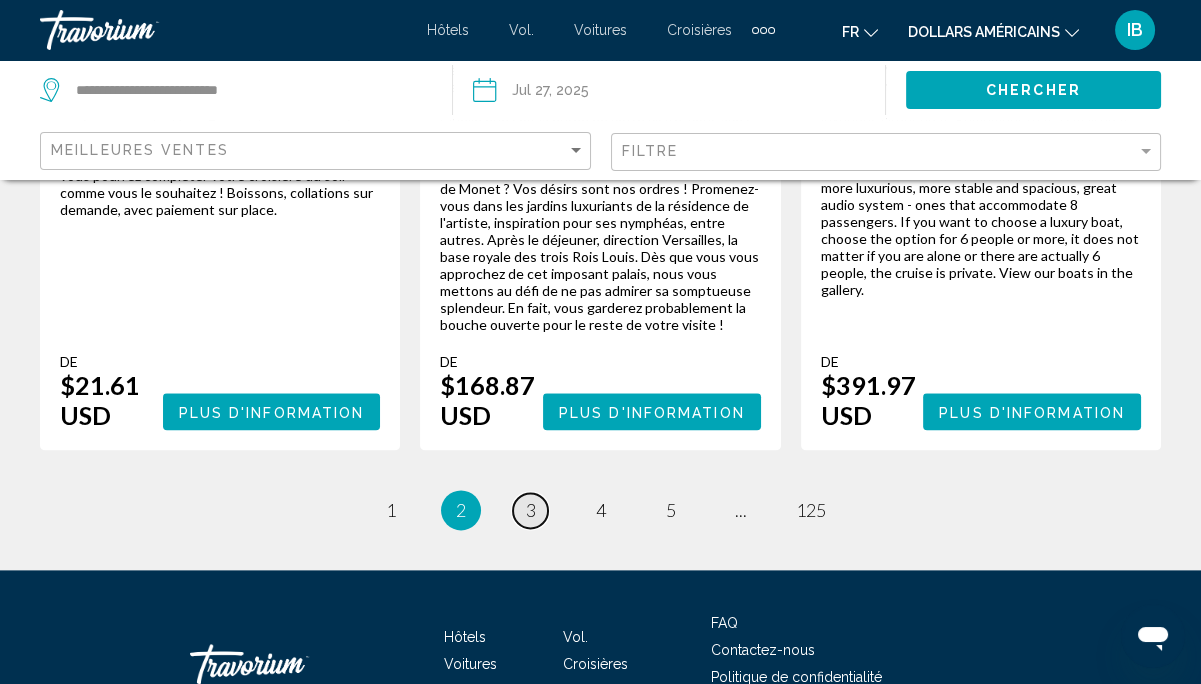click on "page  3" at bounding box center [530, 510] 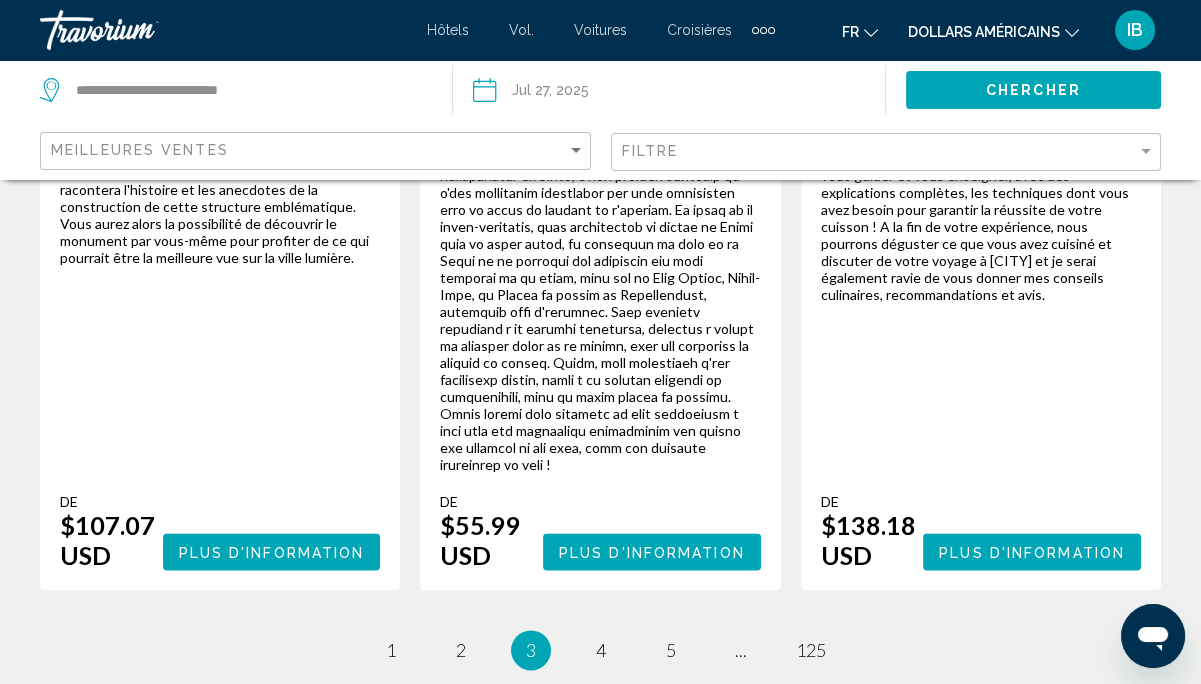 scroll, scrollTop: 3723, scrollLeft: 0, axis: vertical 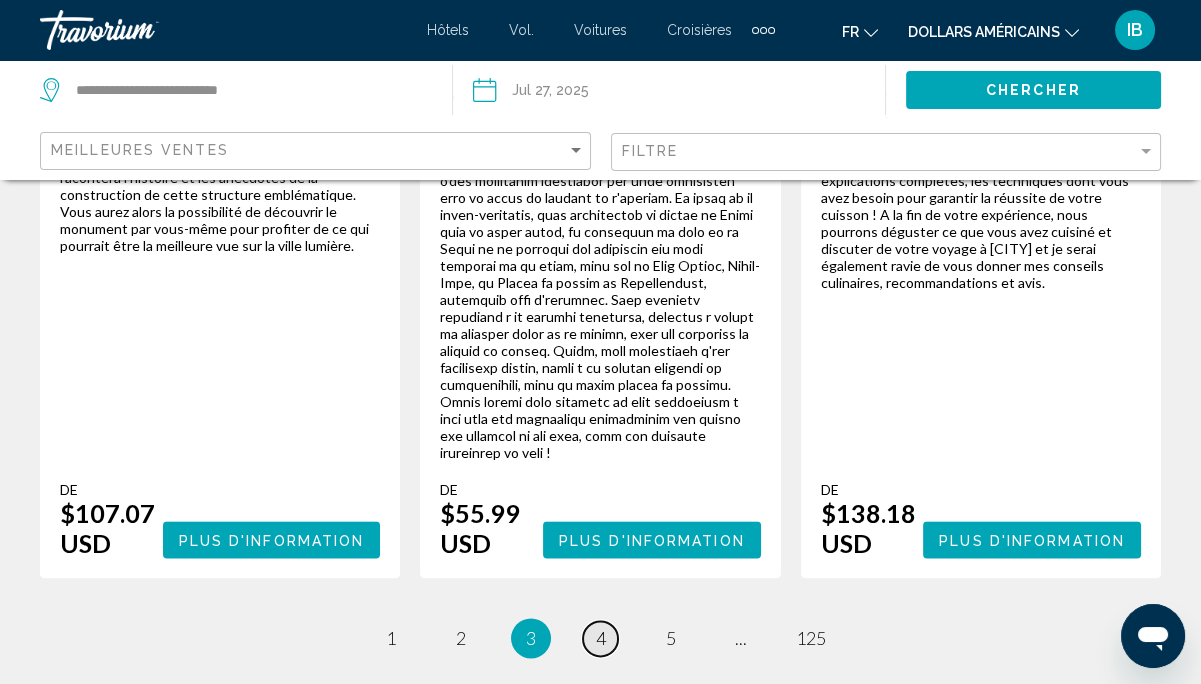 click on "4" at bounding box center (601, 638) 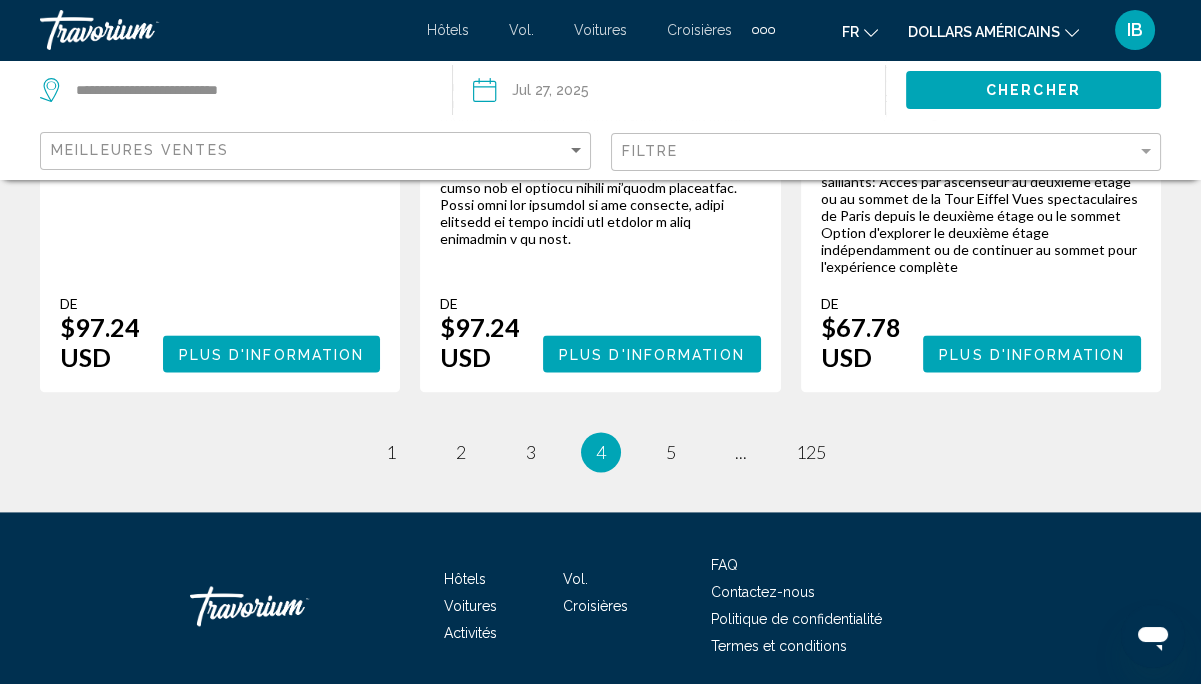 scroll, scrollTop: 4134, scrollLeft: 0, axis: vertical 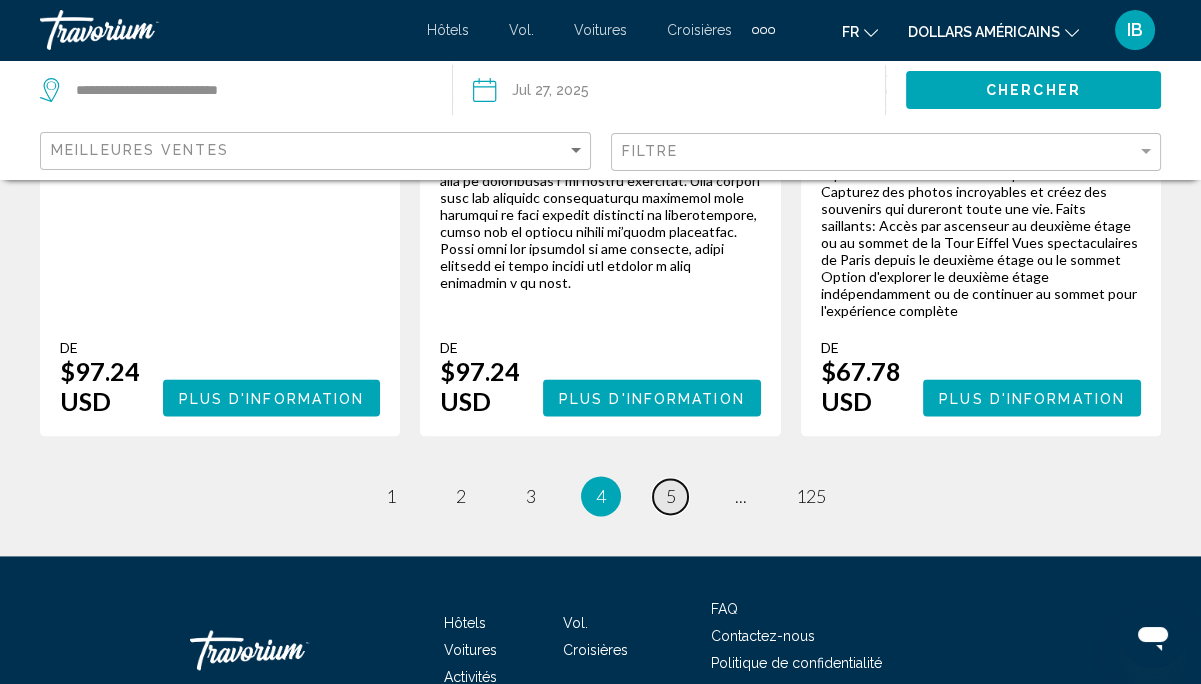 click on "5" at bounding box center [671, 496] 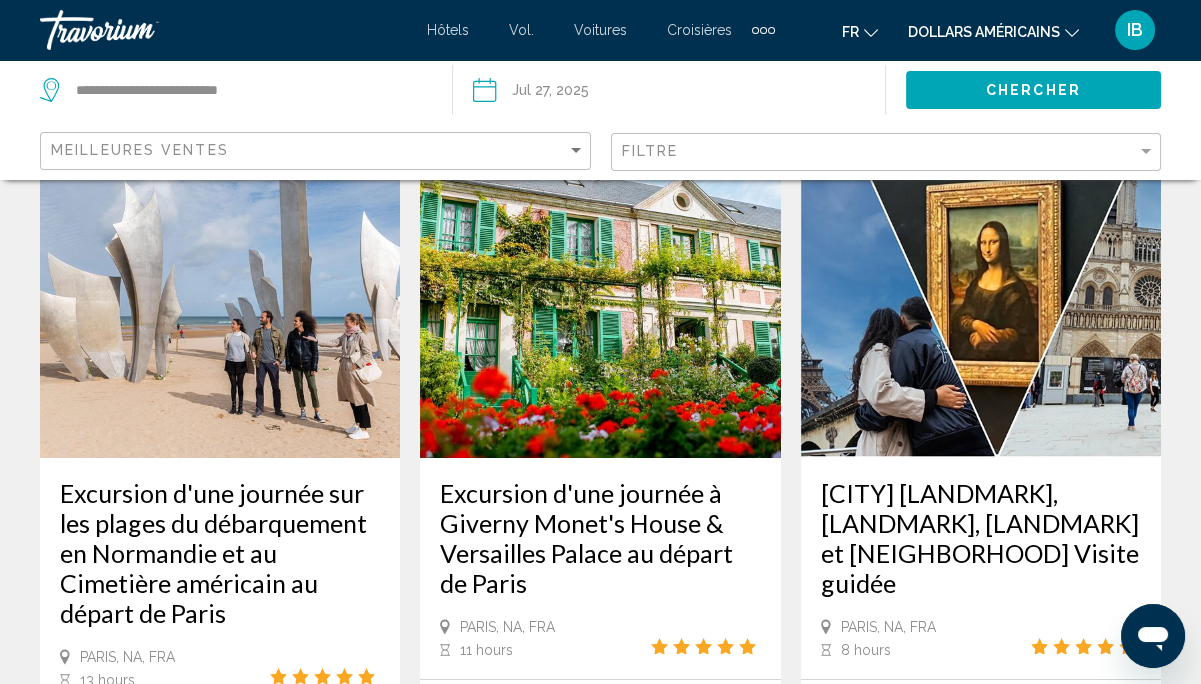 scroll, scrollTop: 0, scrollLeft: 0, axis: both 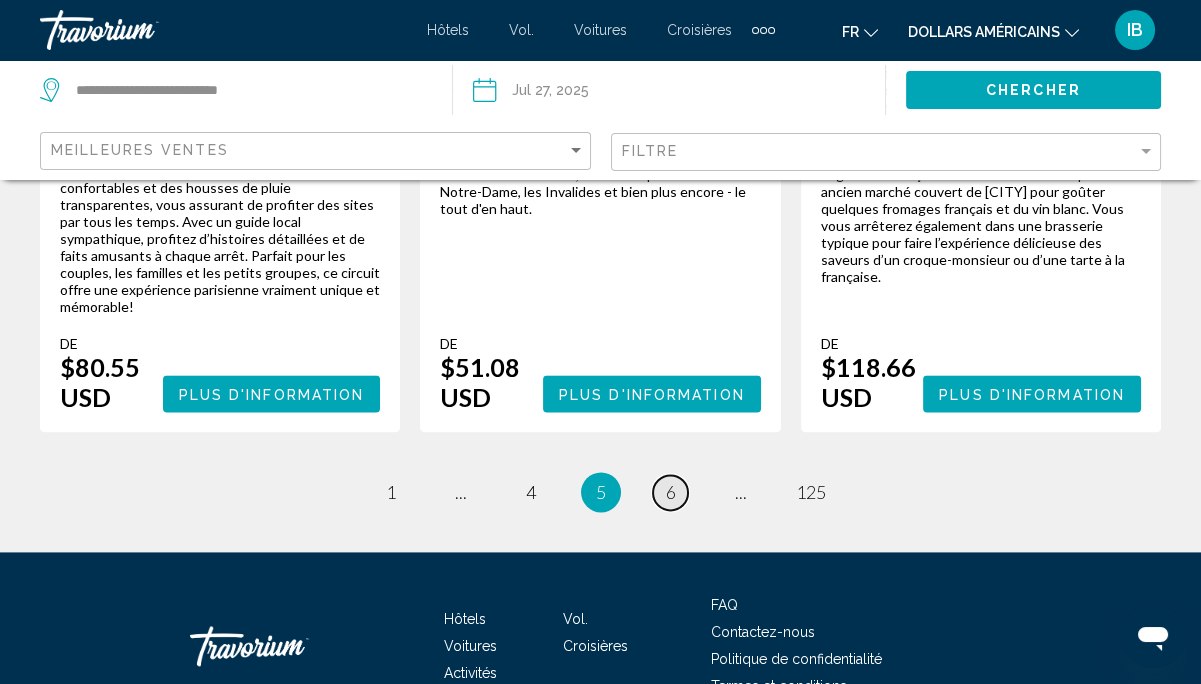 click on "6" at bounding box center (671, 492) 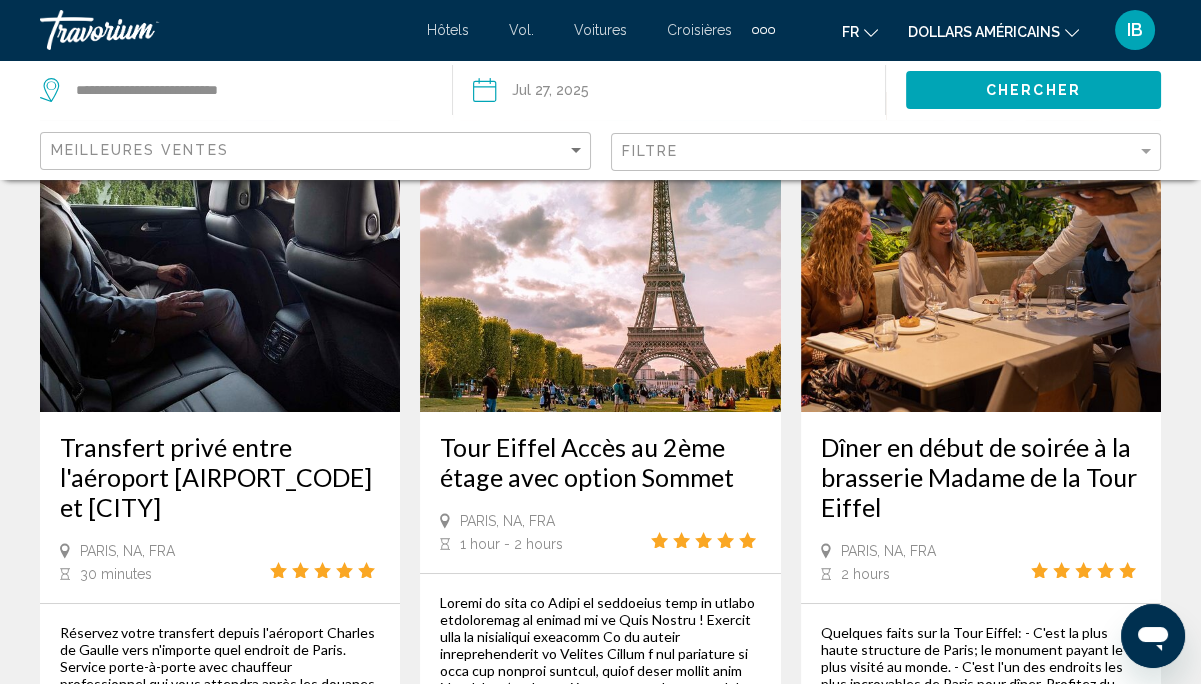 scroll, scrollTop: 0, scrollLeft: 0, axis: both 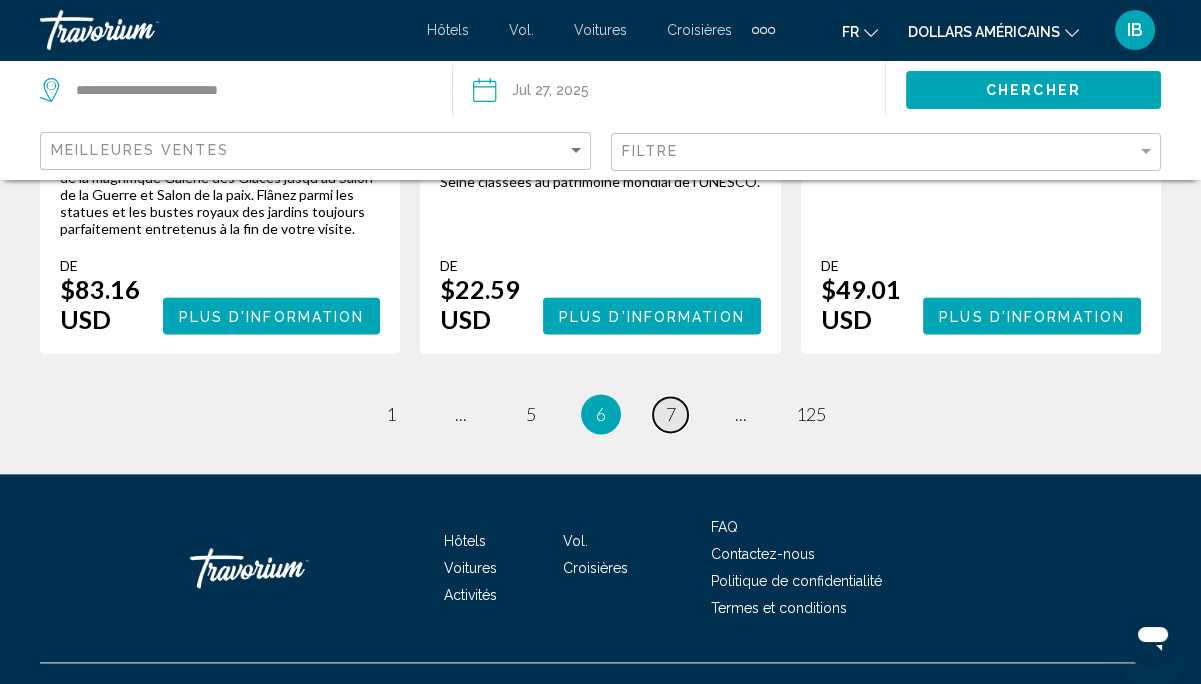click on "page  7" at bounding box center (670, 414) 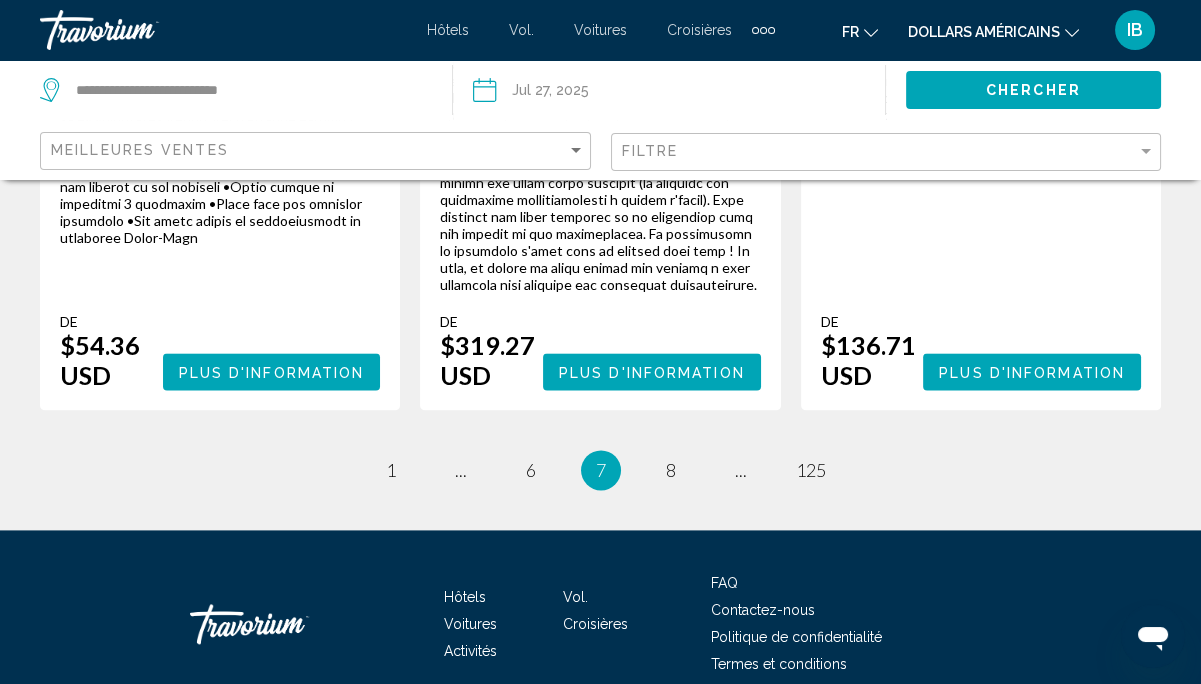 click at bounding box center [600, 106] 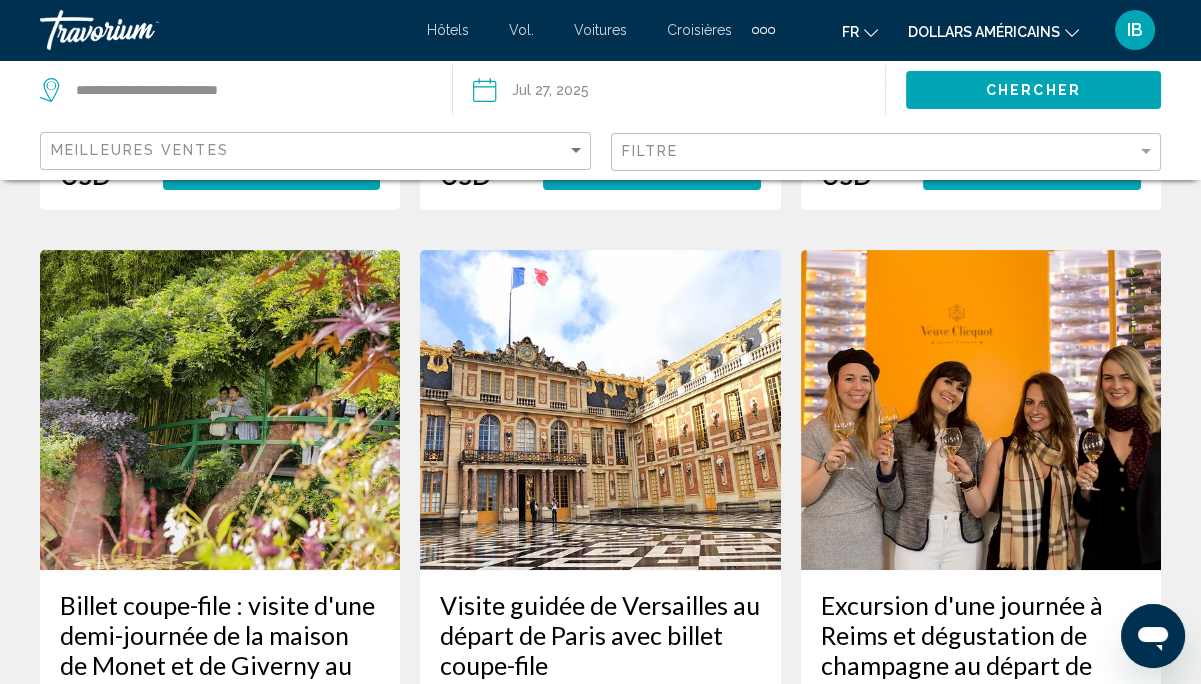 scroll, scrollTop: 984, scrollLeft: 0, axis: vertical 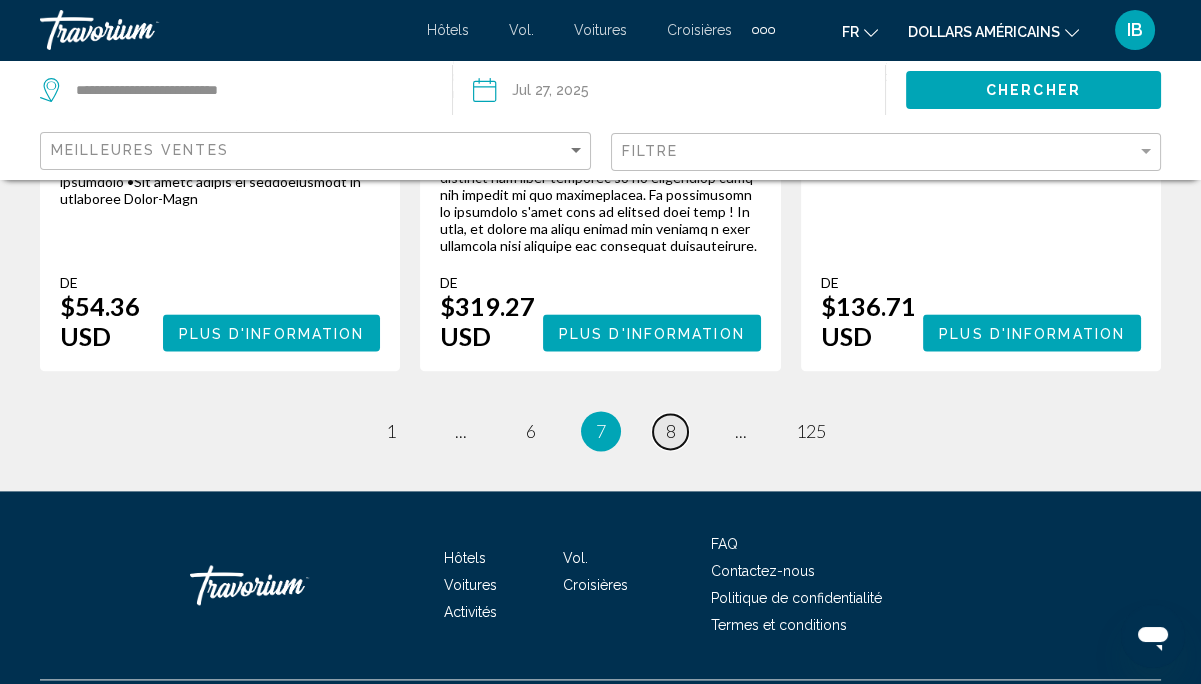 click on "8" at bounding box center [671, 431] 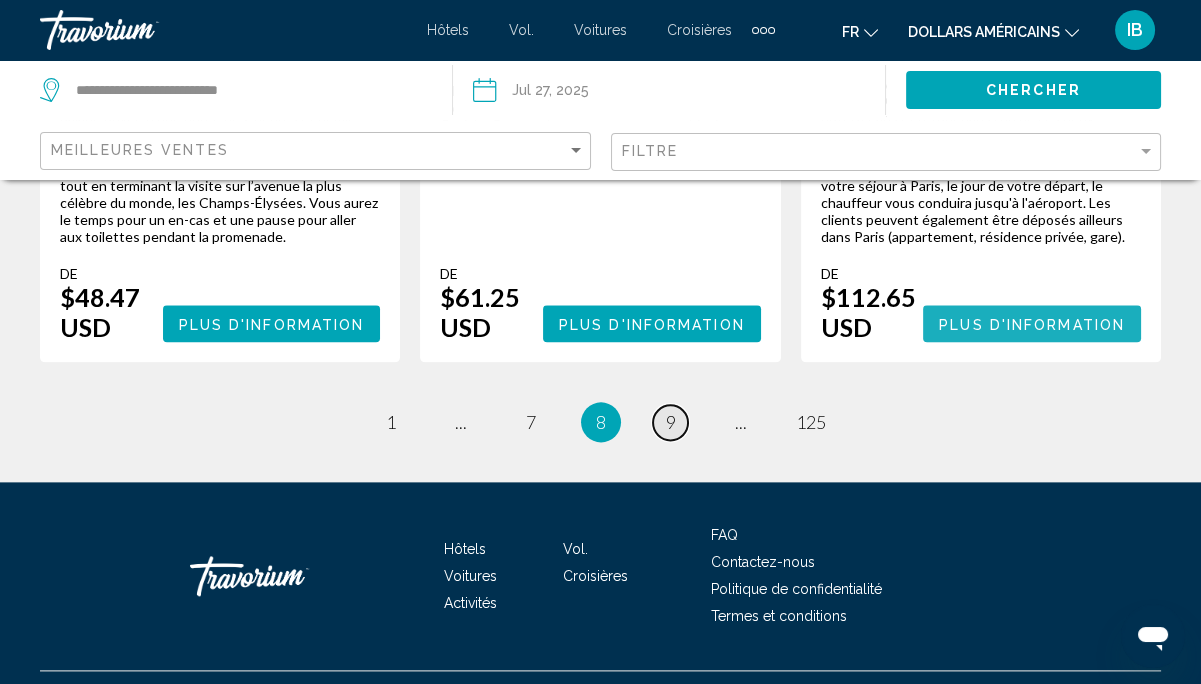 scroll, scrollTop: 3632, scrollLeft: 0, axis: vertical 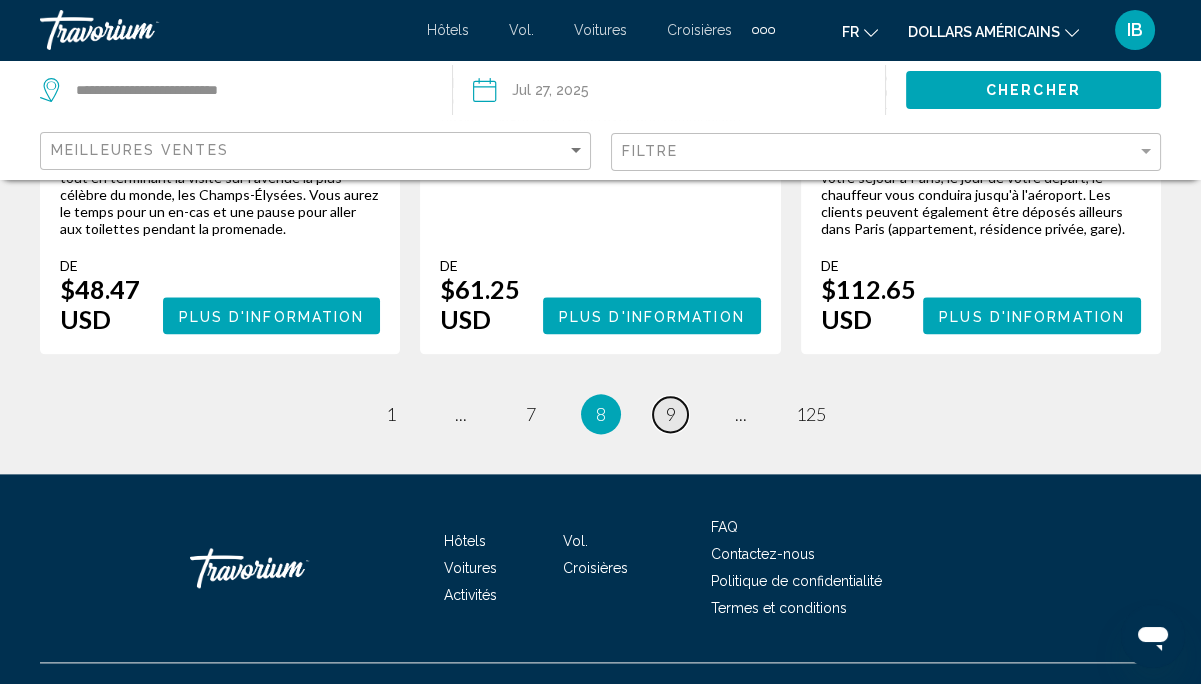 click on "9" at bounding box center (671, 414) 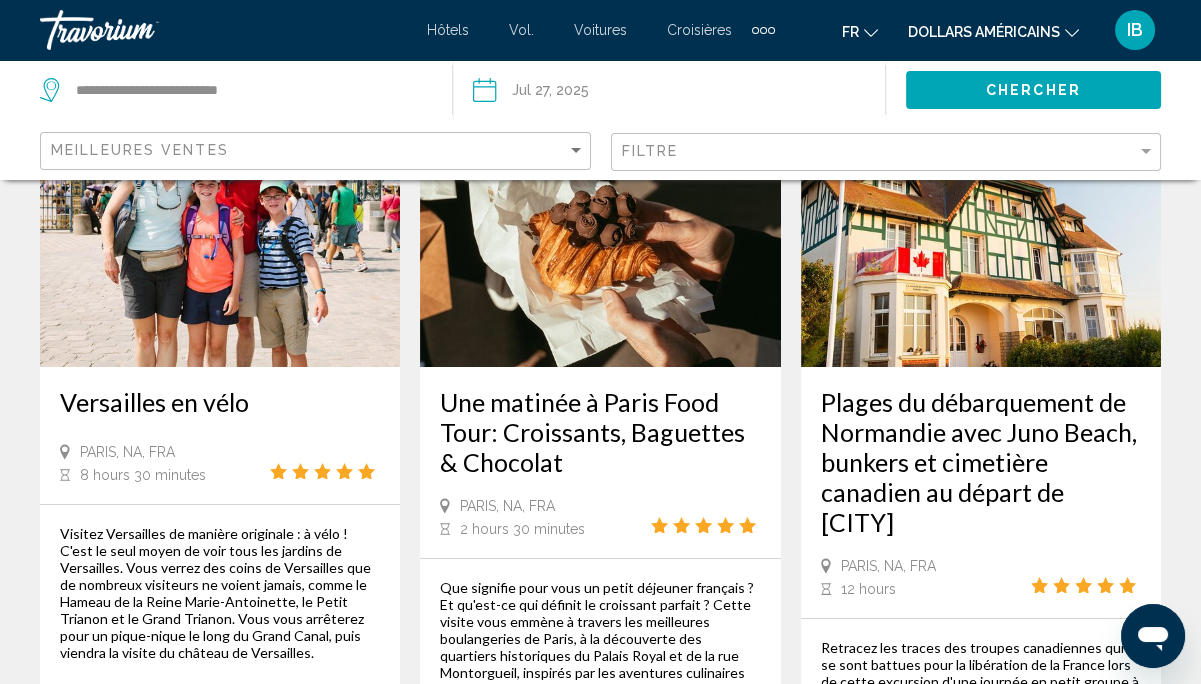 scroll, scrollTop: 0, scrollLeft: 0, axis: both 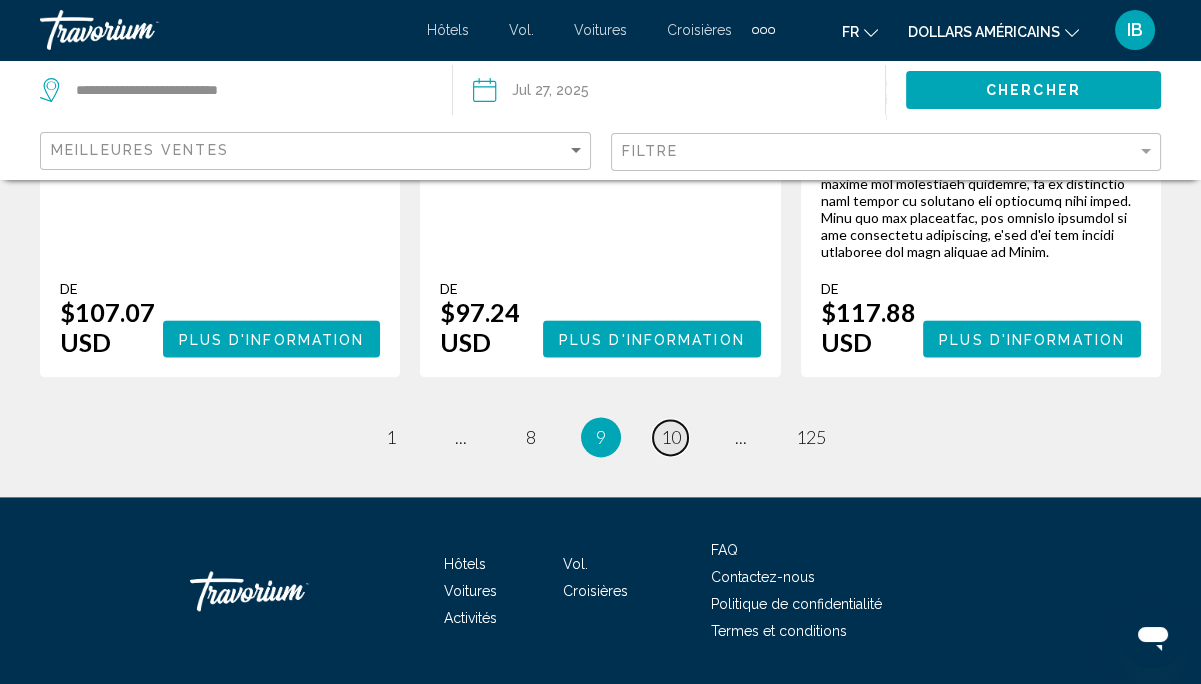 click on "10" at bounding box center (671, 437) 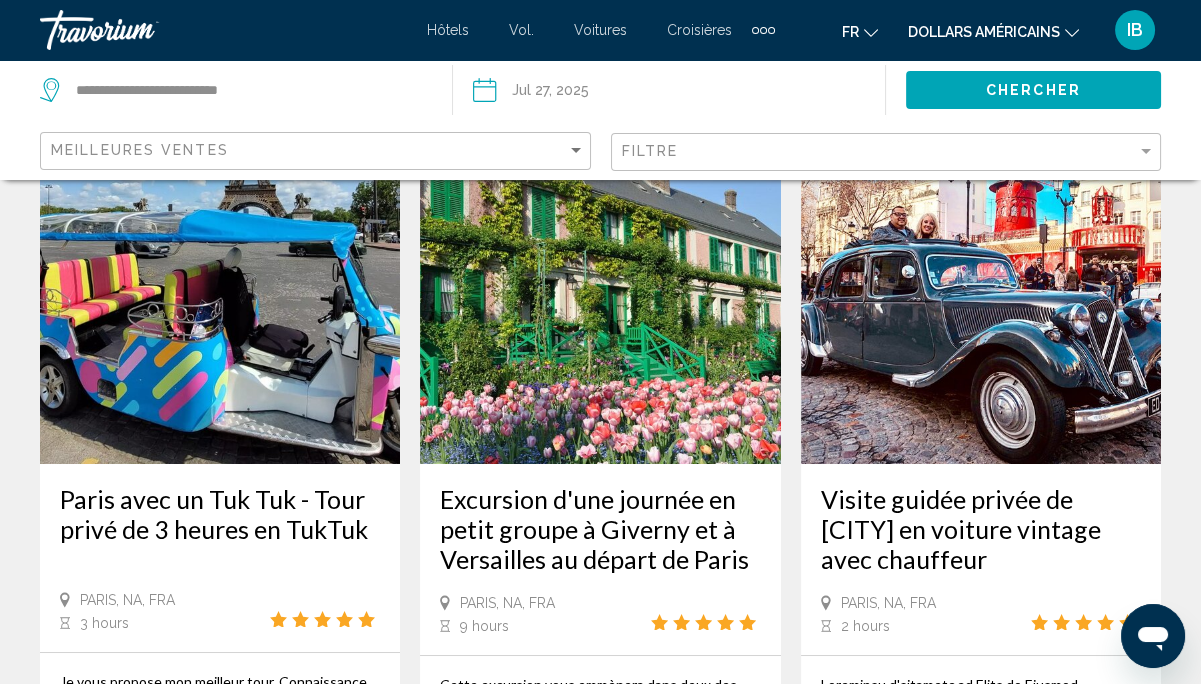 scroll, scrollTop: 0, scrollLeft: 0, axis: both 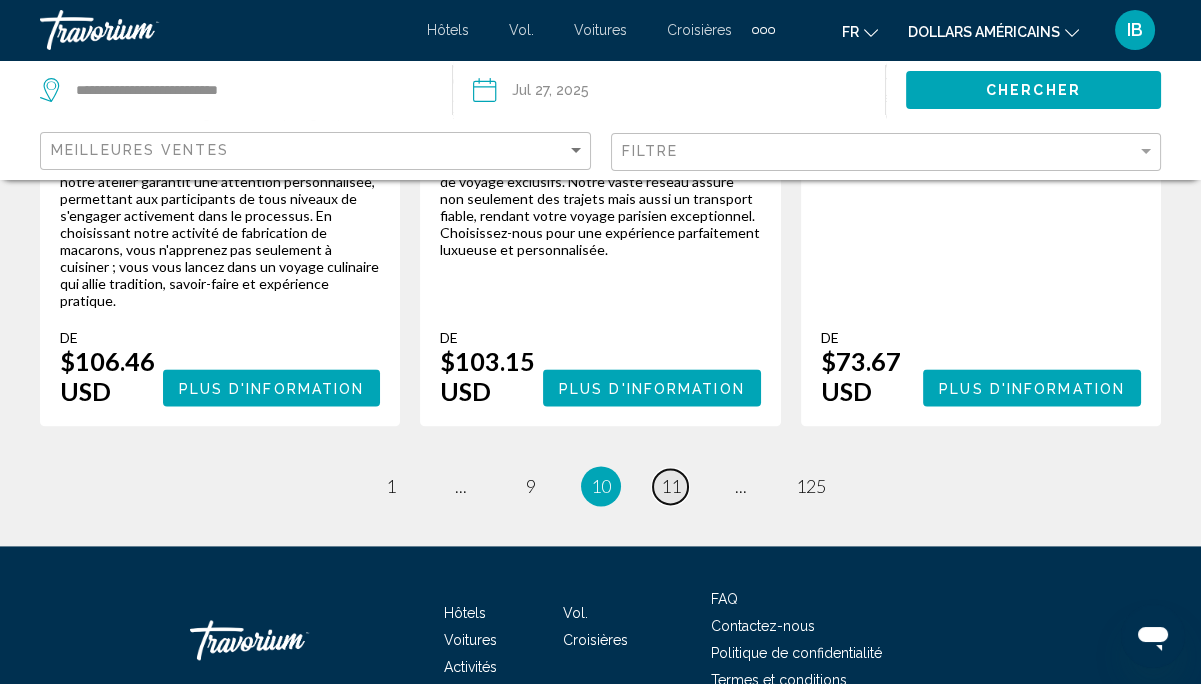 click on "page  11" at bounding box center (670, 486) 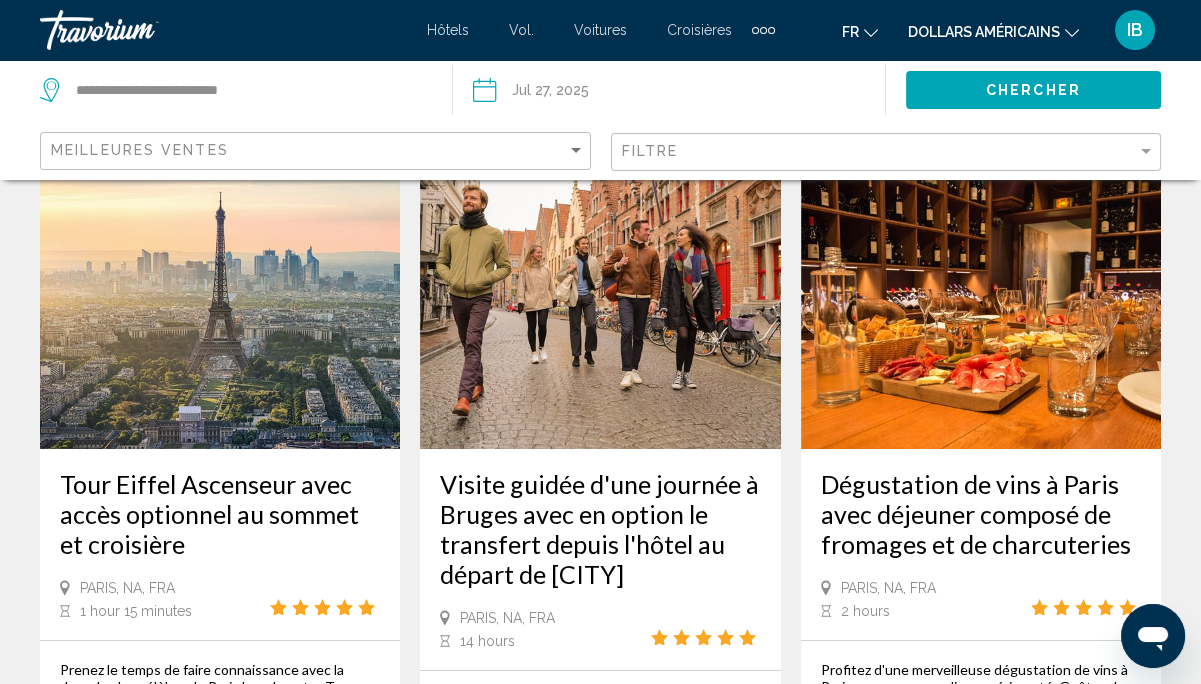 scroll, scrollTop: 118, scrollLeft: 0, axis: vertical 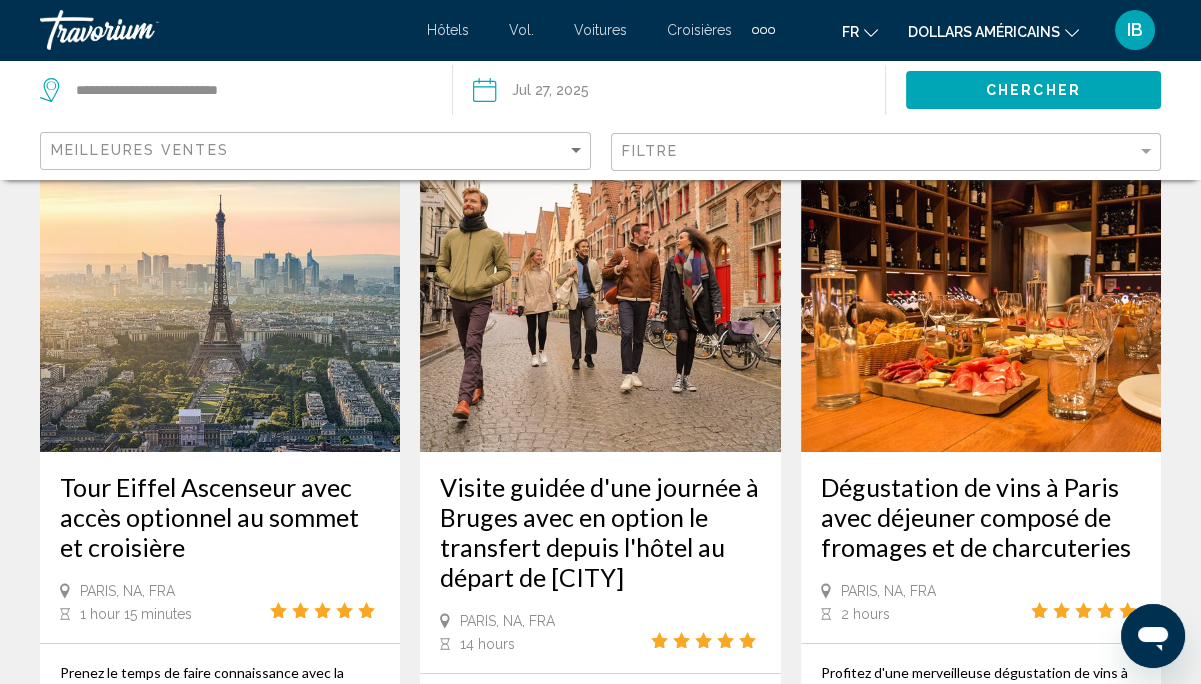 click 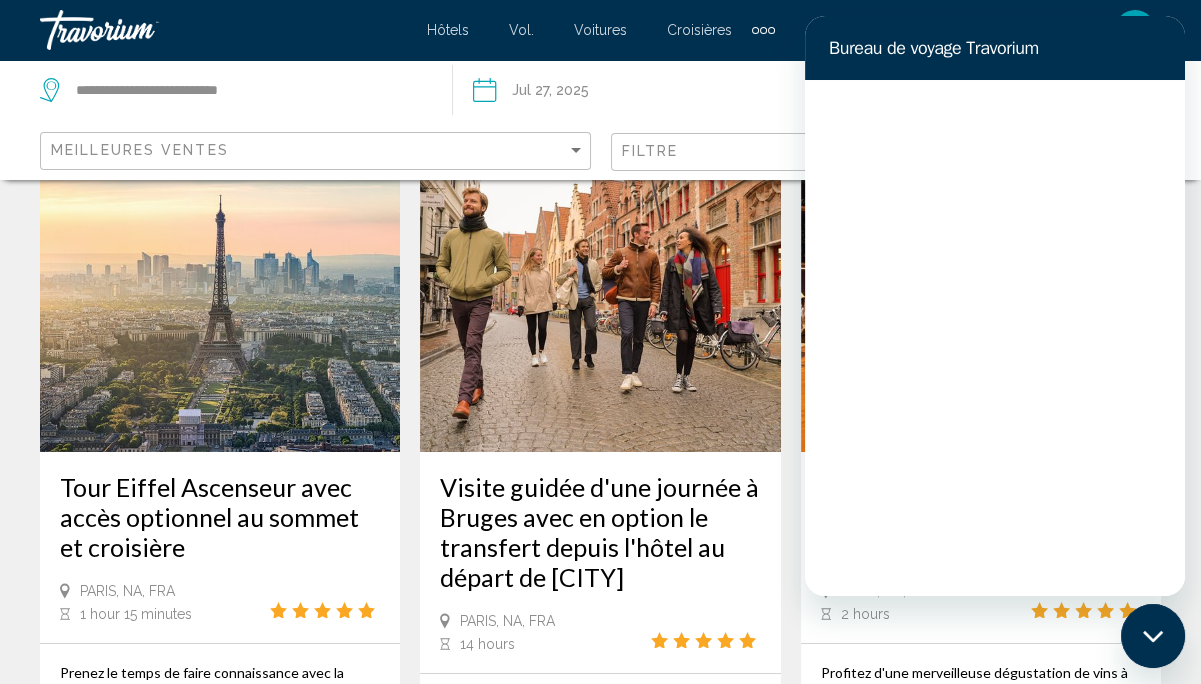 scroll, scrollTop: 0, scrollLeft: 0, axis: both 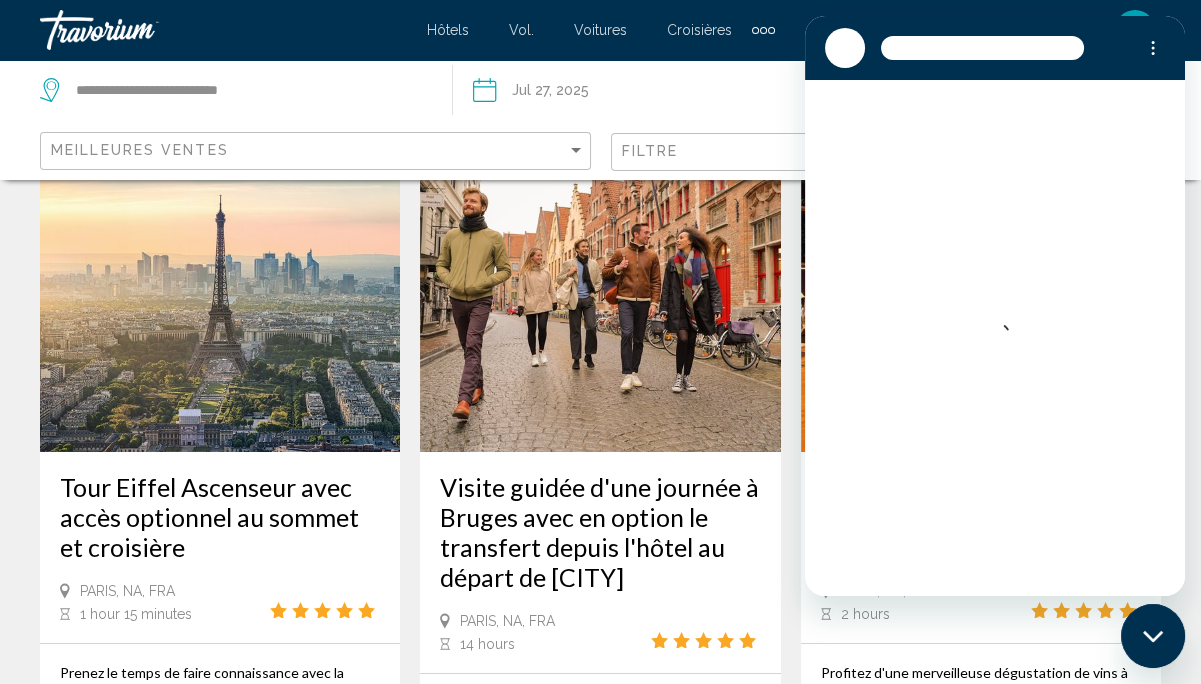 click at bounding box center [1153, 636] 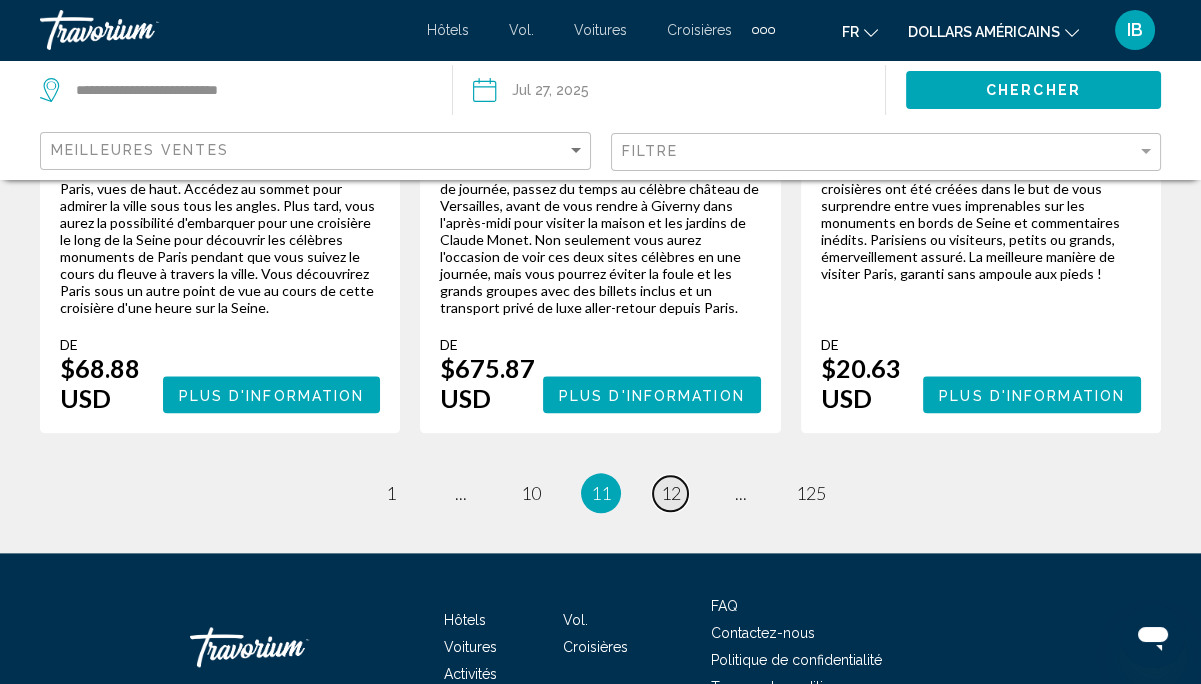 click on "12" at bounding box center [671, 493] 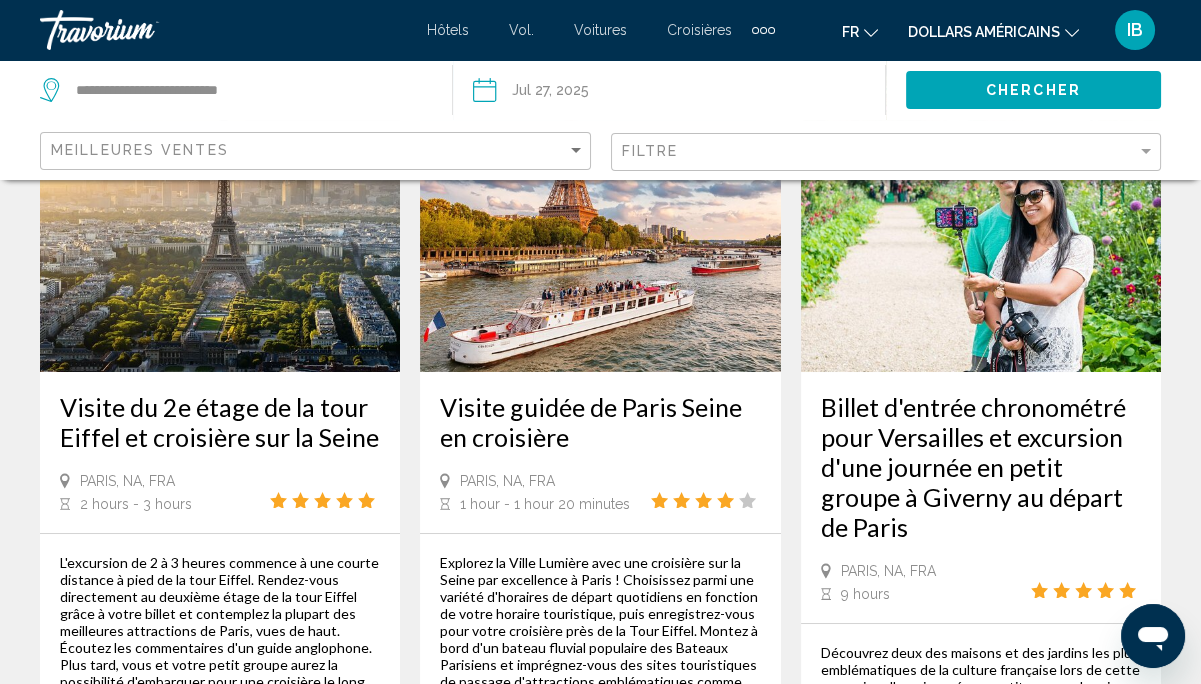 scroll, scrollTop: 0, scrollLeft: 0, axis: both 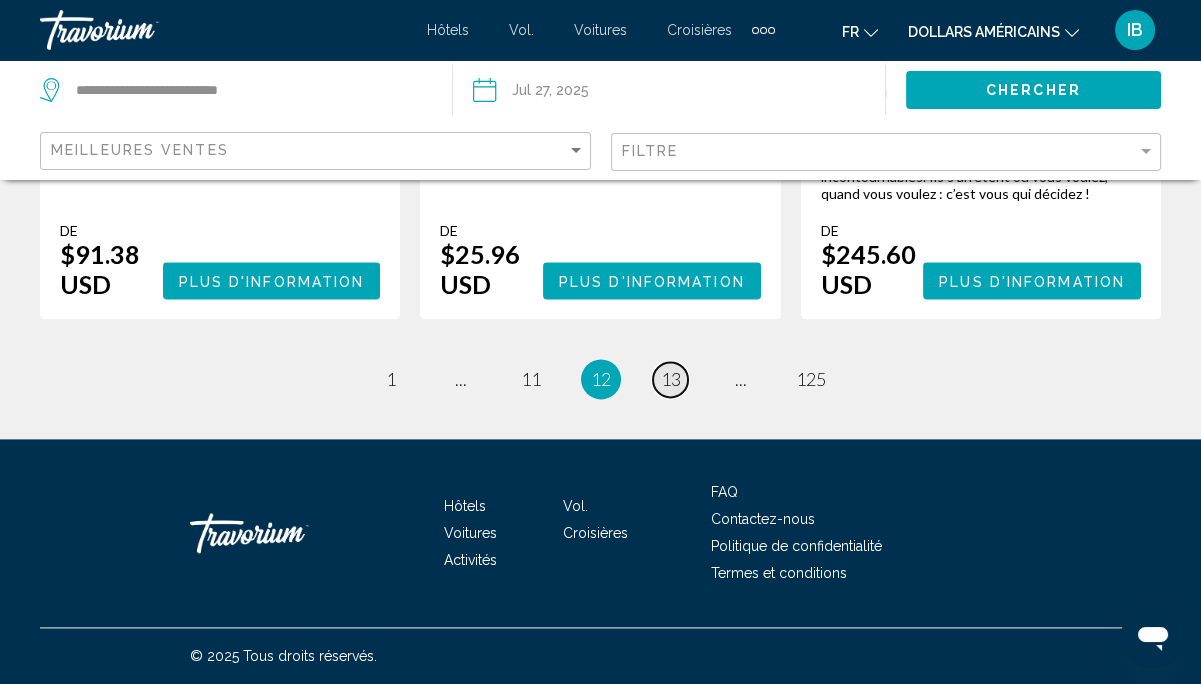 click on "13" at bounding box center (671, 379) 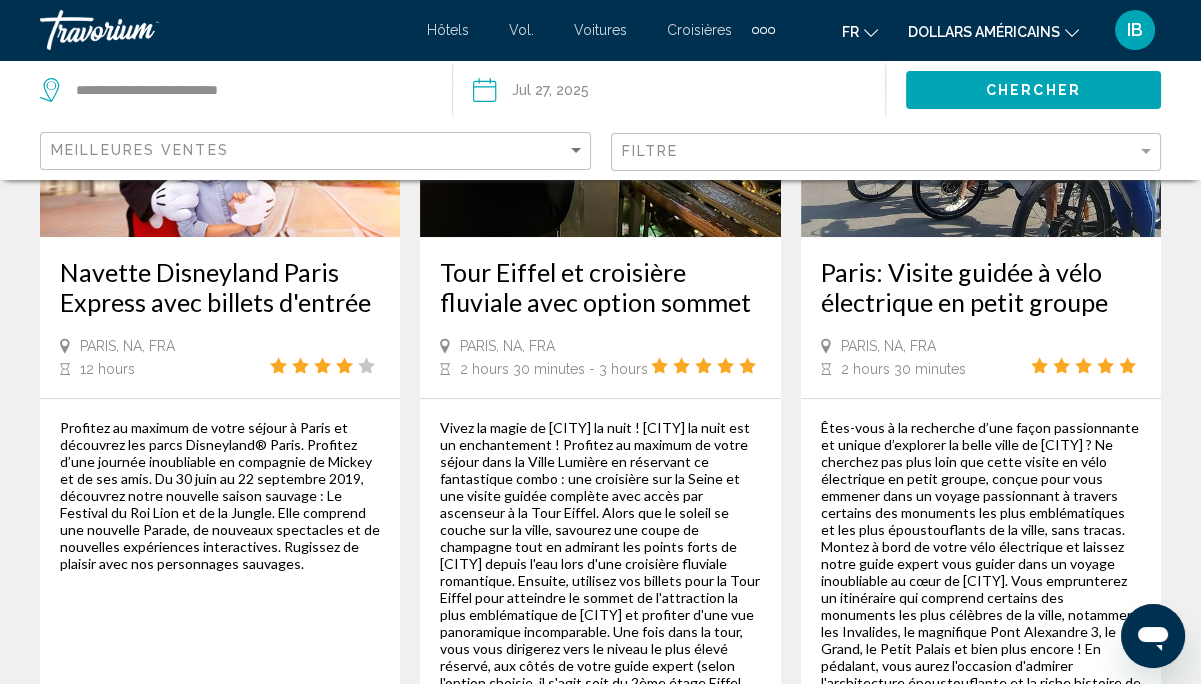 scroll, scrollTop: 1404, scrollLeft: 0, axis: vertical 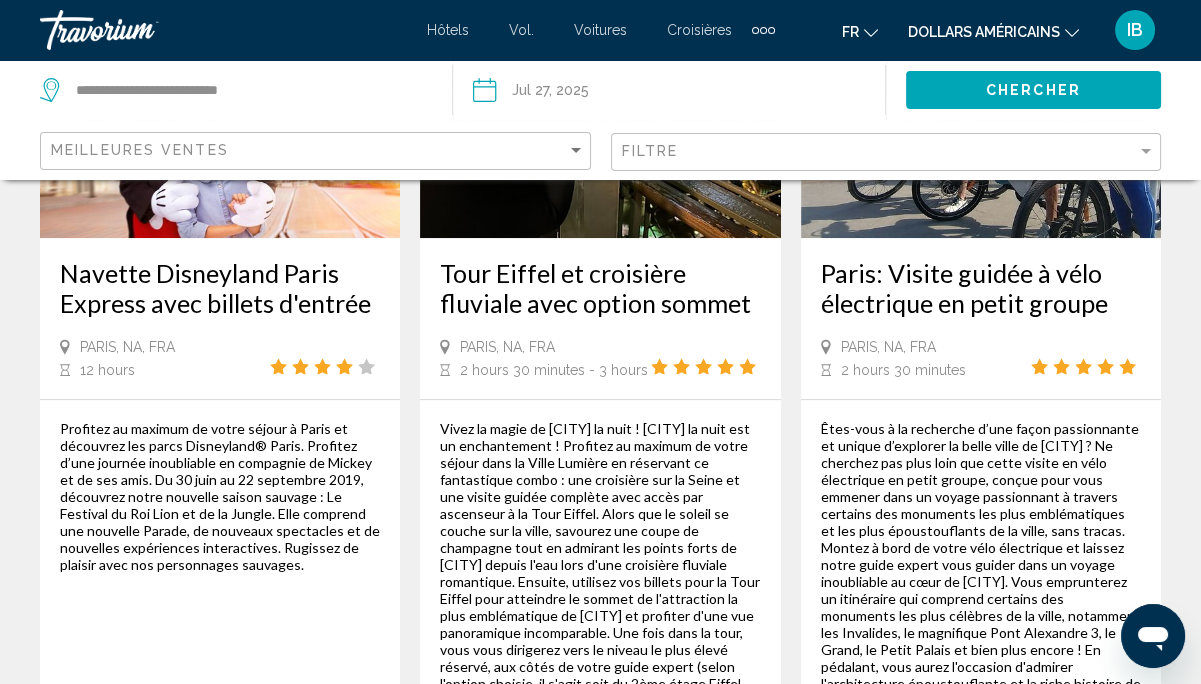 click on "Navette Disneyland Paris Express avec billets d'entrée" at bounding box center (220, 288) 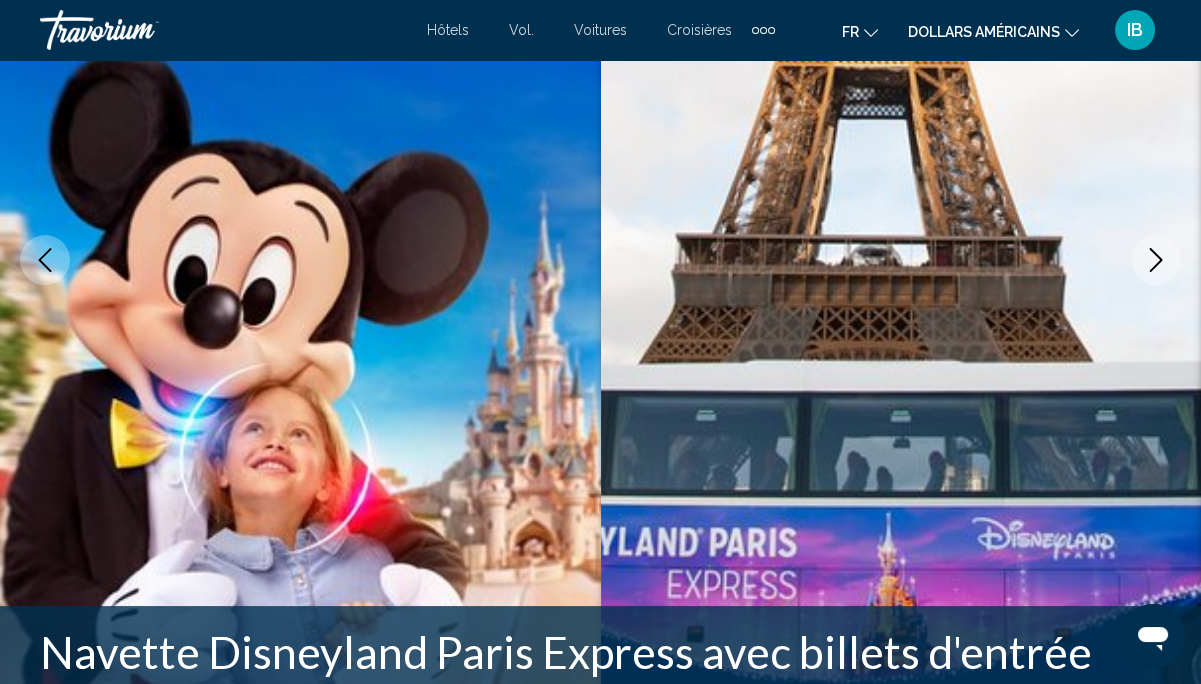 scroll, scrollTop: 298, scrollLeft: 0, axis: vertical 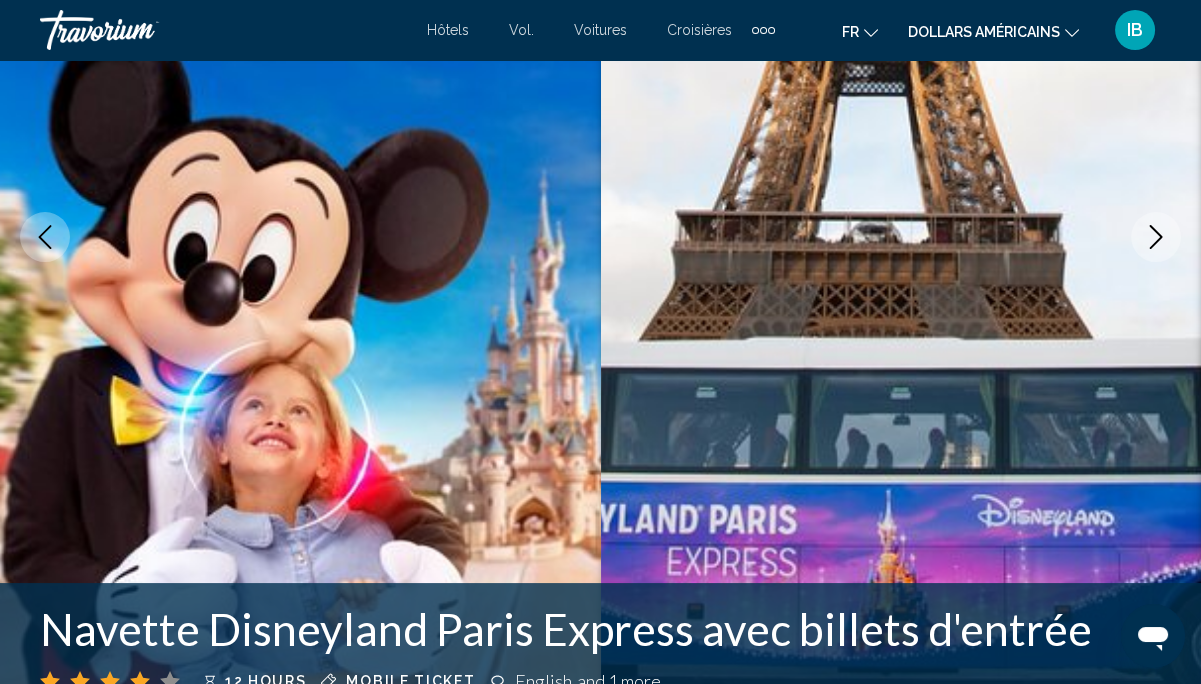 click 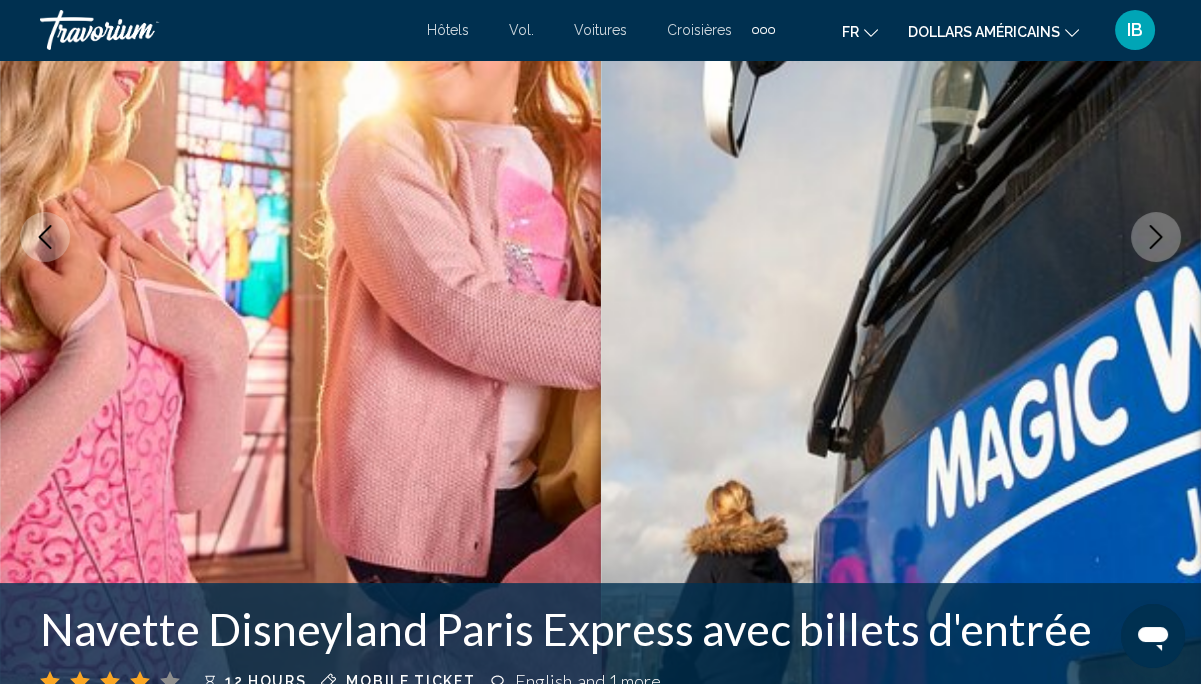 click at bounding box center [1156, 237] 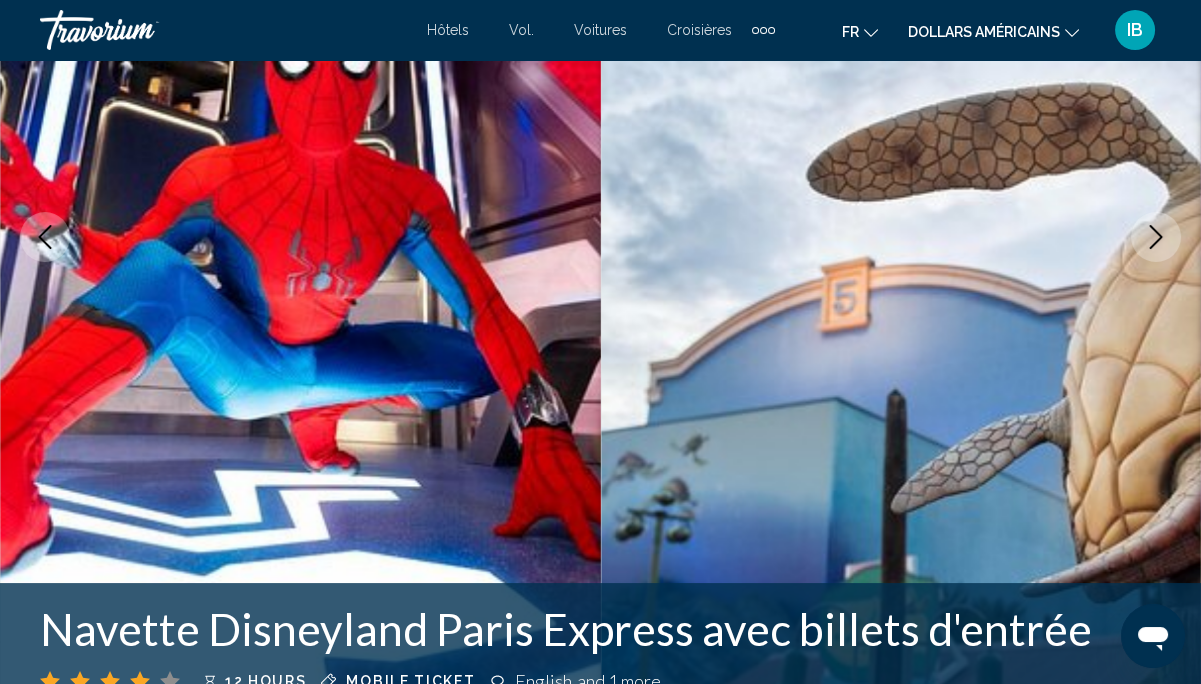 click 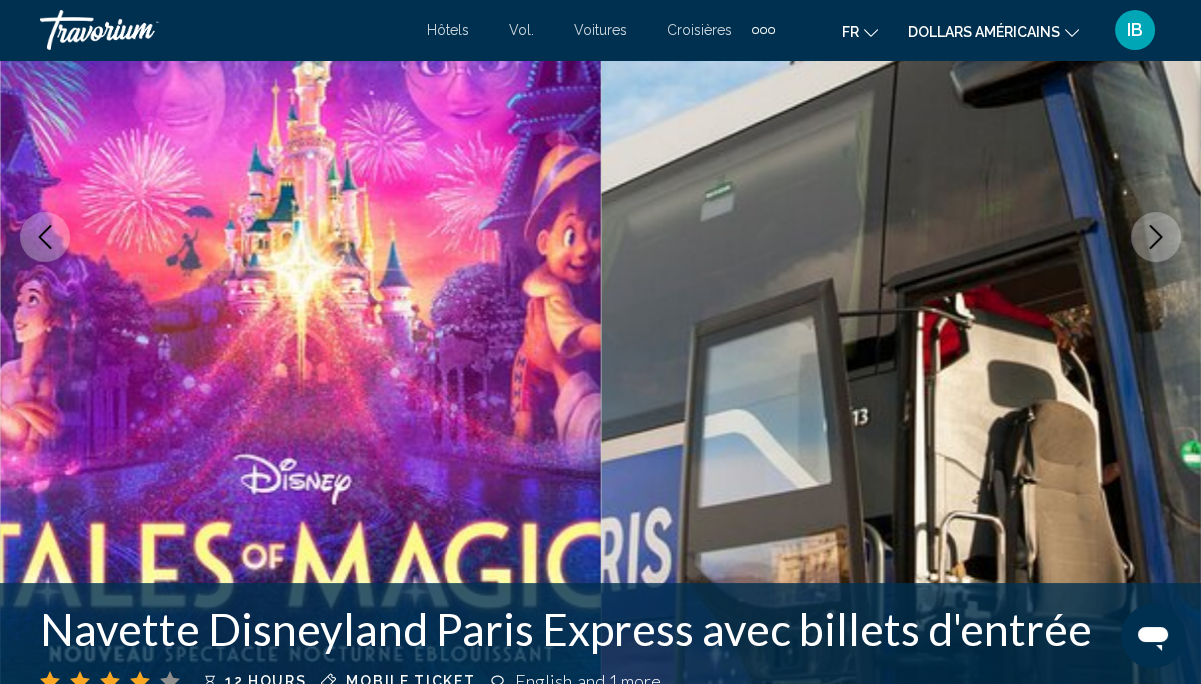 click 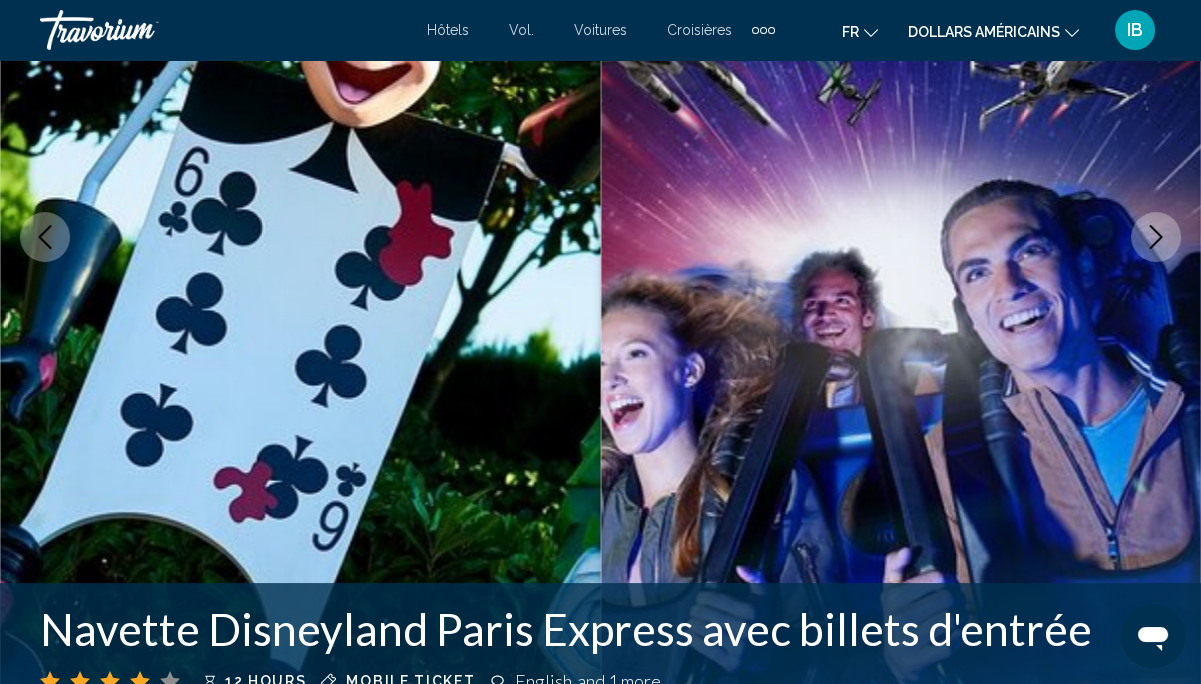 click at bounding box center [1156, 237] 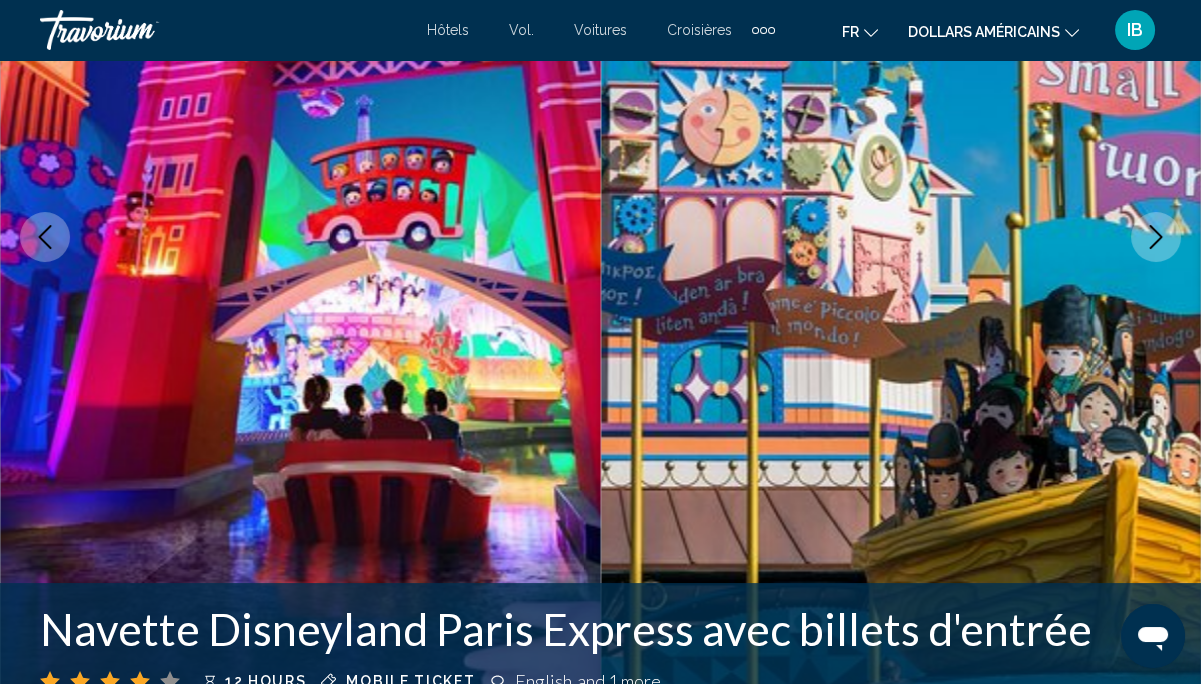 click 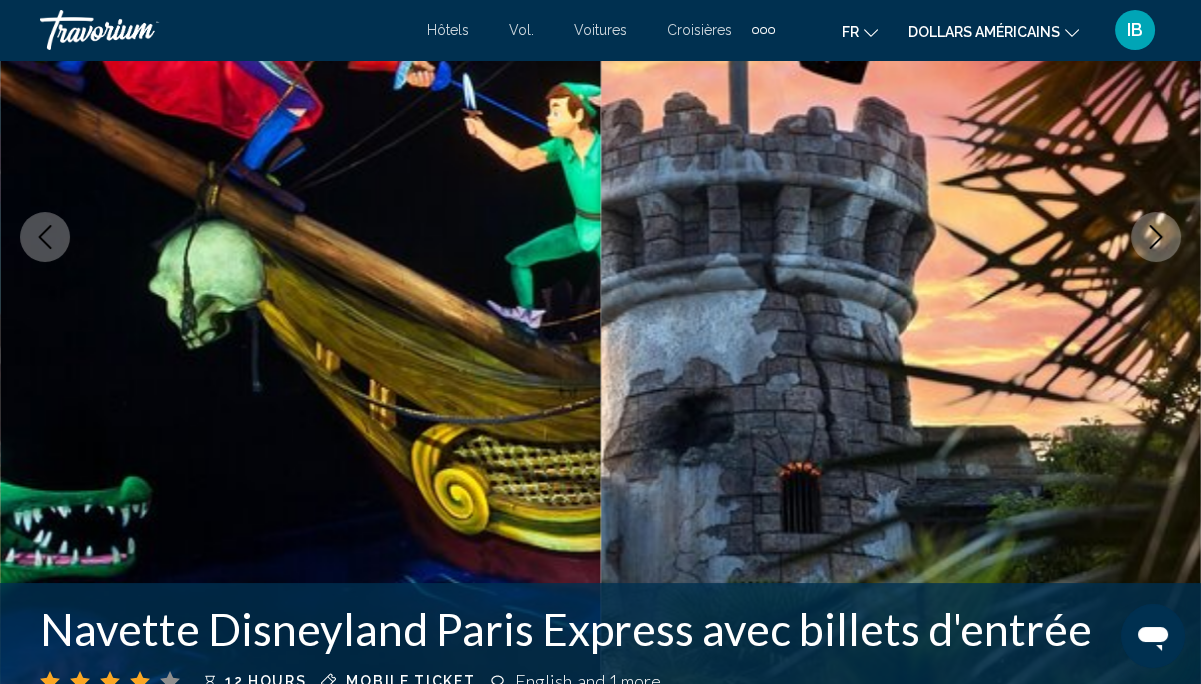 click 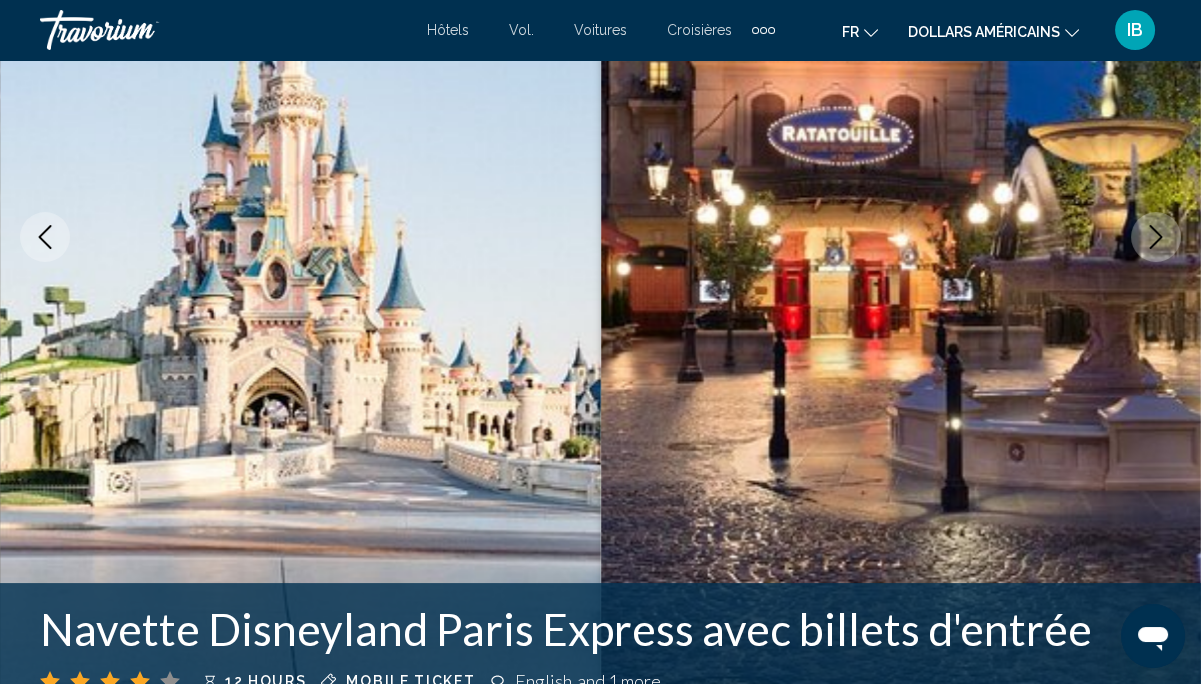 click 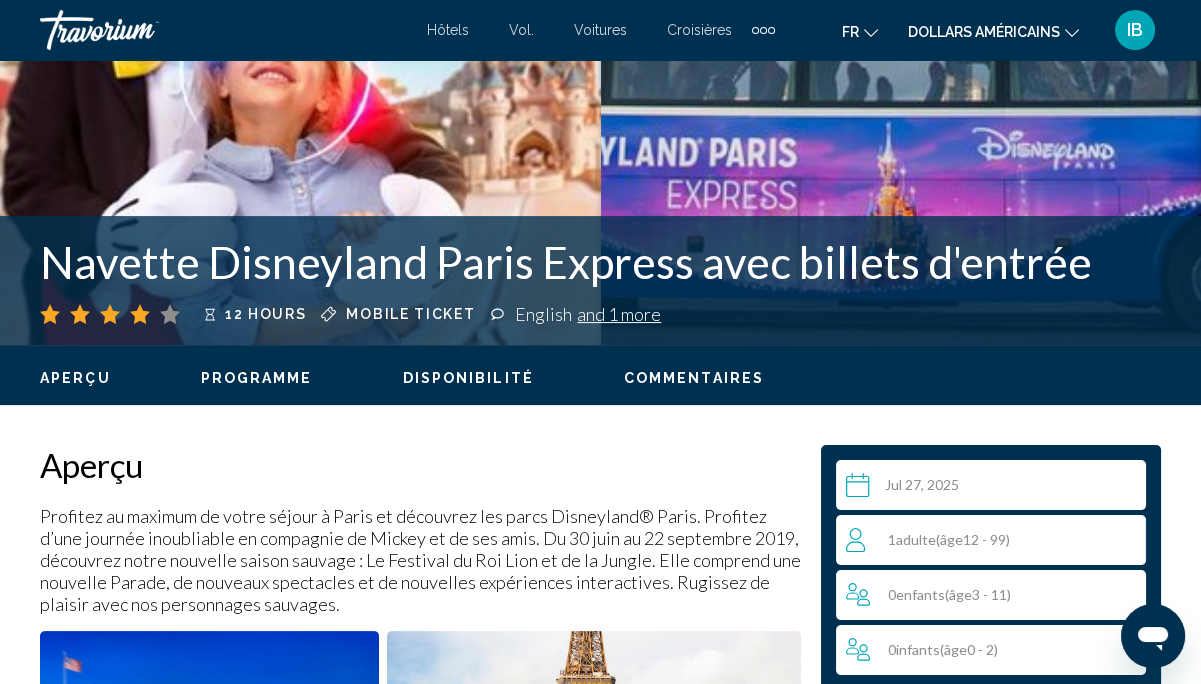 scroll, scrollTop: 666, scrollLeft: 0, axis: vertical 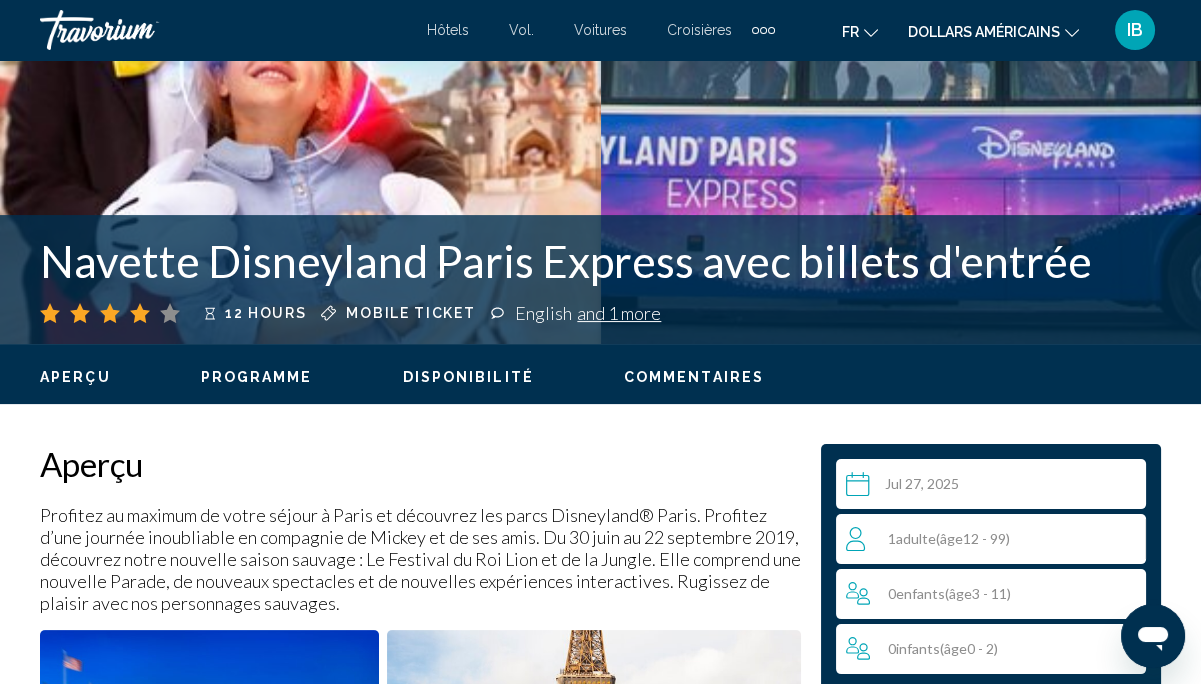 click on "fr" 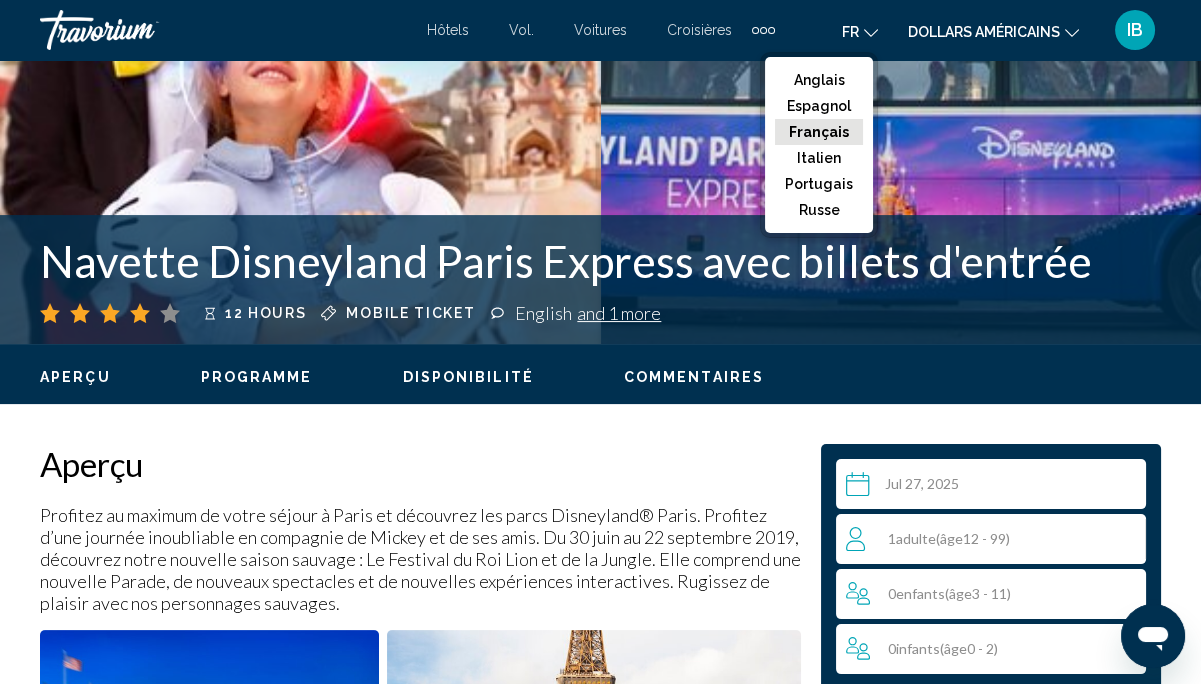 click on "Français" 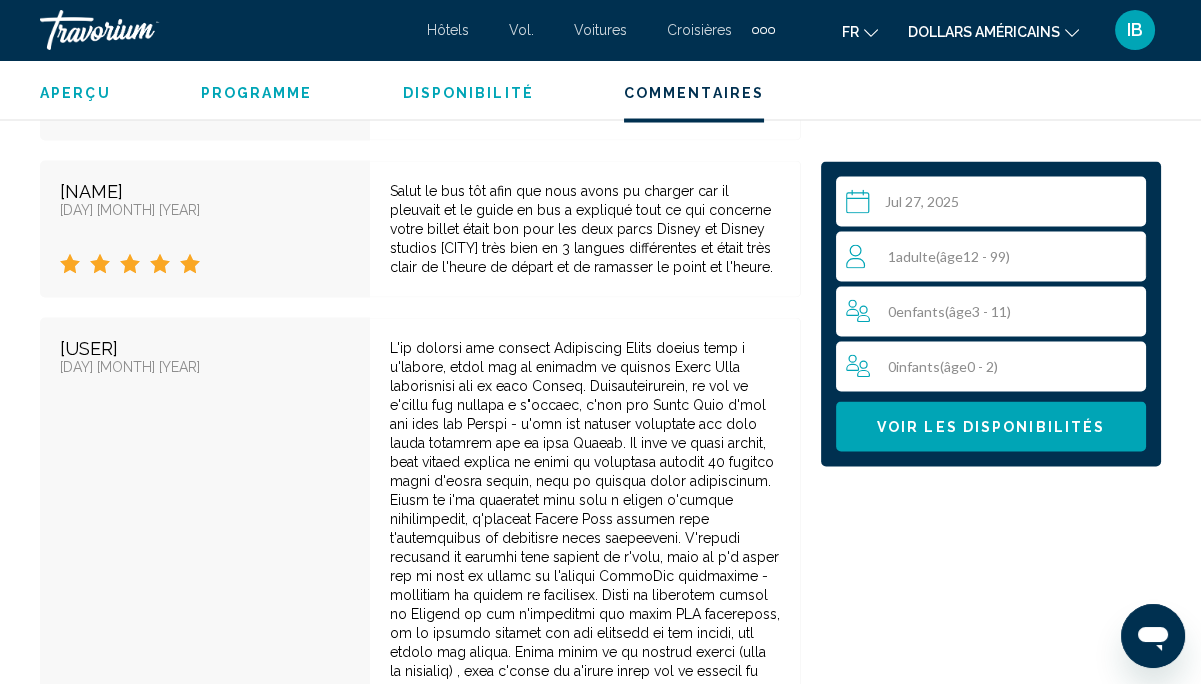 scroll, scrollTop: 6442, scrollLeft: 0, axis: vertical 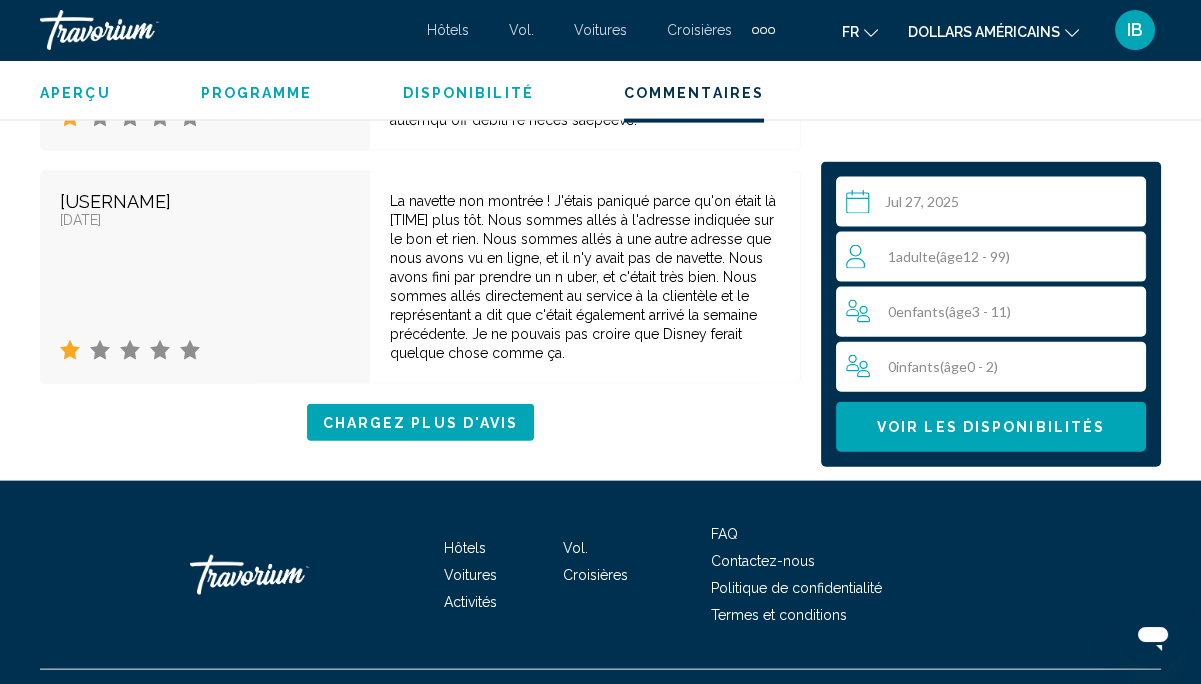 click on "1  Adulte Adultes  ( âge  12 - 99)" at bounding box center [995, 257] 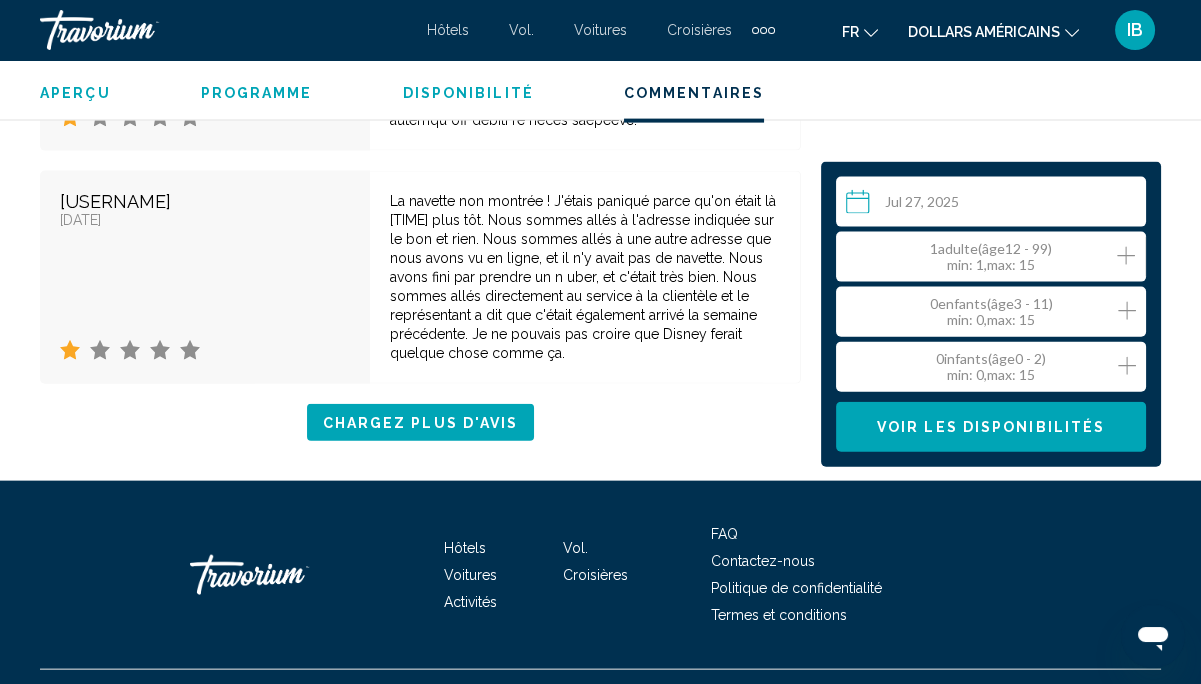 click 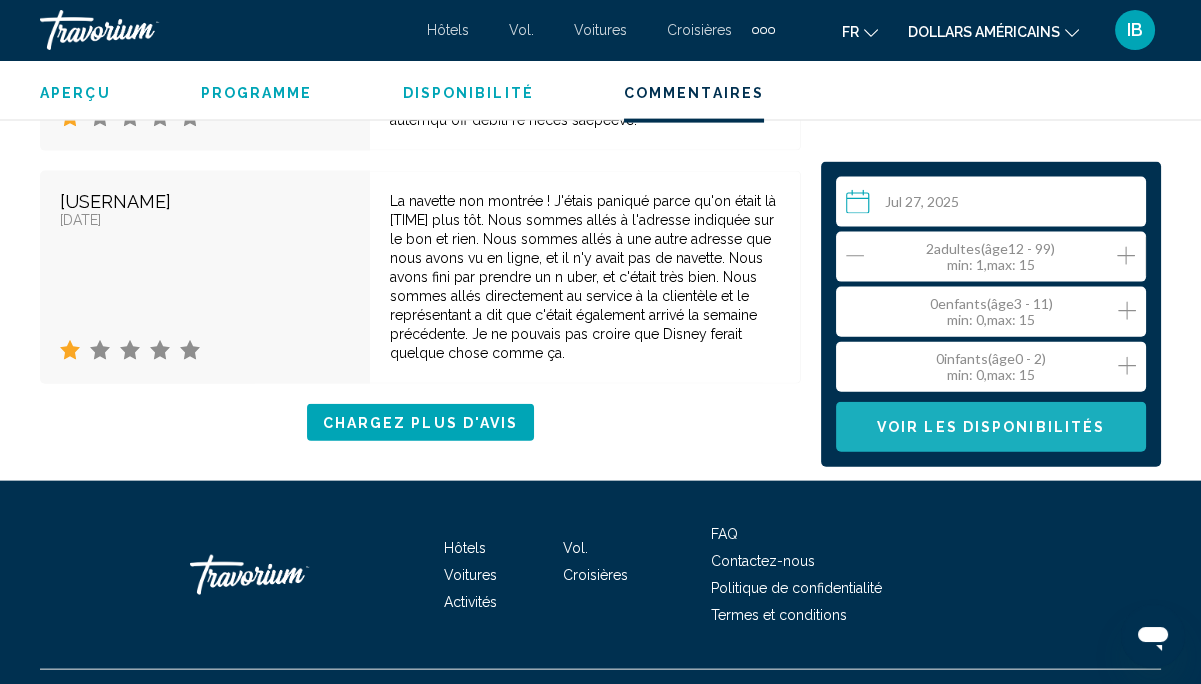 click on "Voir les disponibilités" at bounding box center (991, 428) 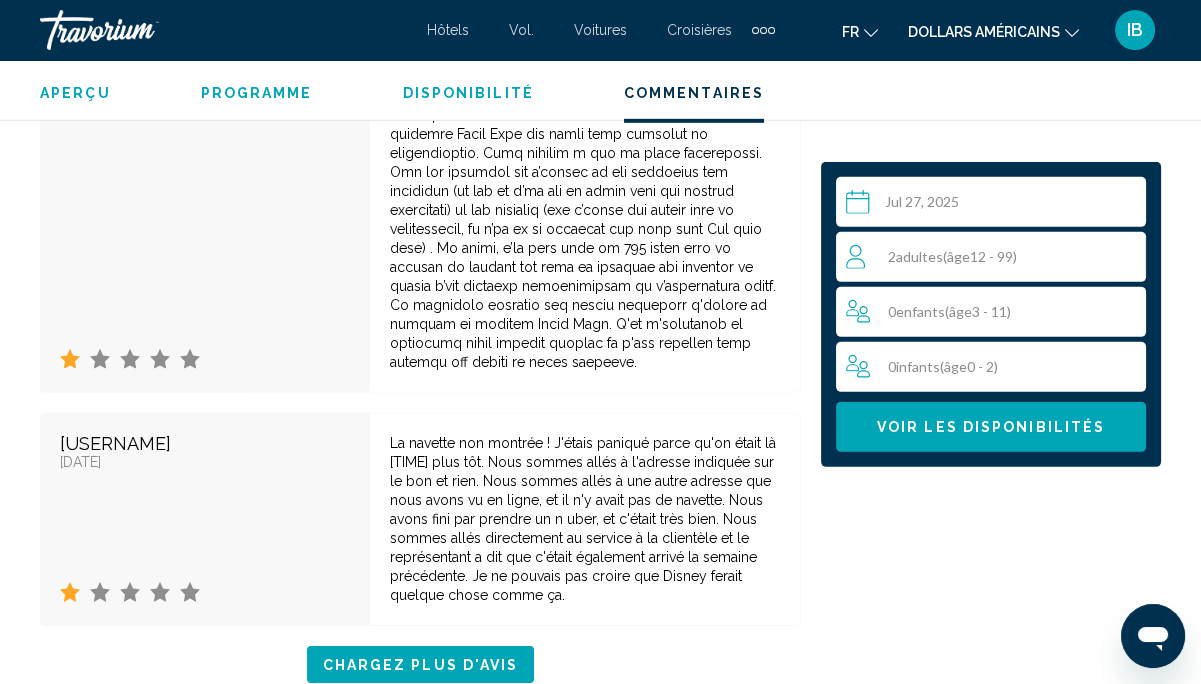 scroll, scrollTop: 8917, scrollLeft: 0, axis: vertical 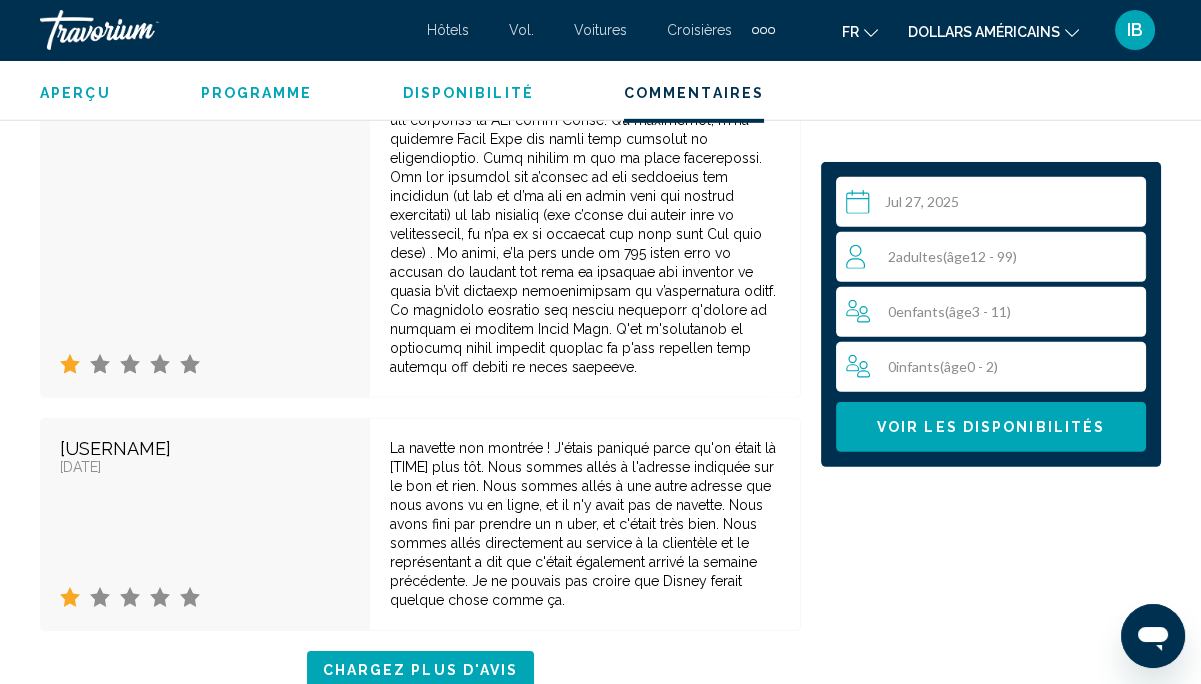 click on "Disponibilité" at bounding box center [468, 93] 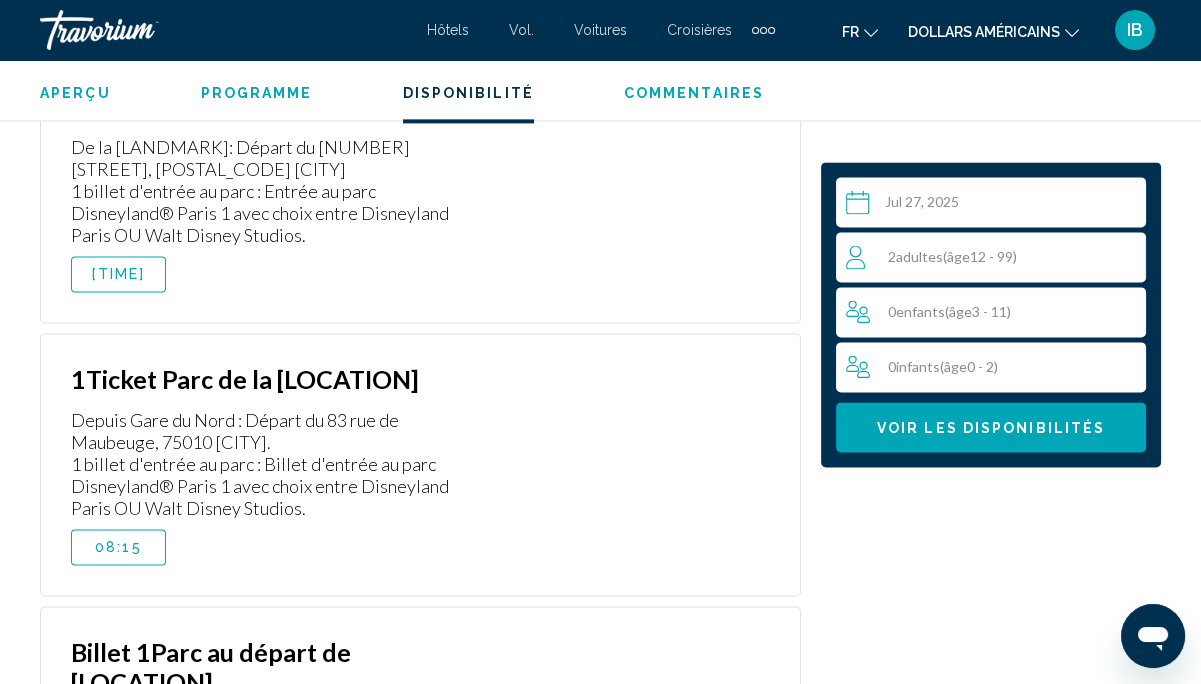 scroll, scrollTop: 3893, scrollLeft: 0, axis: vertical 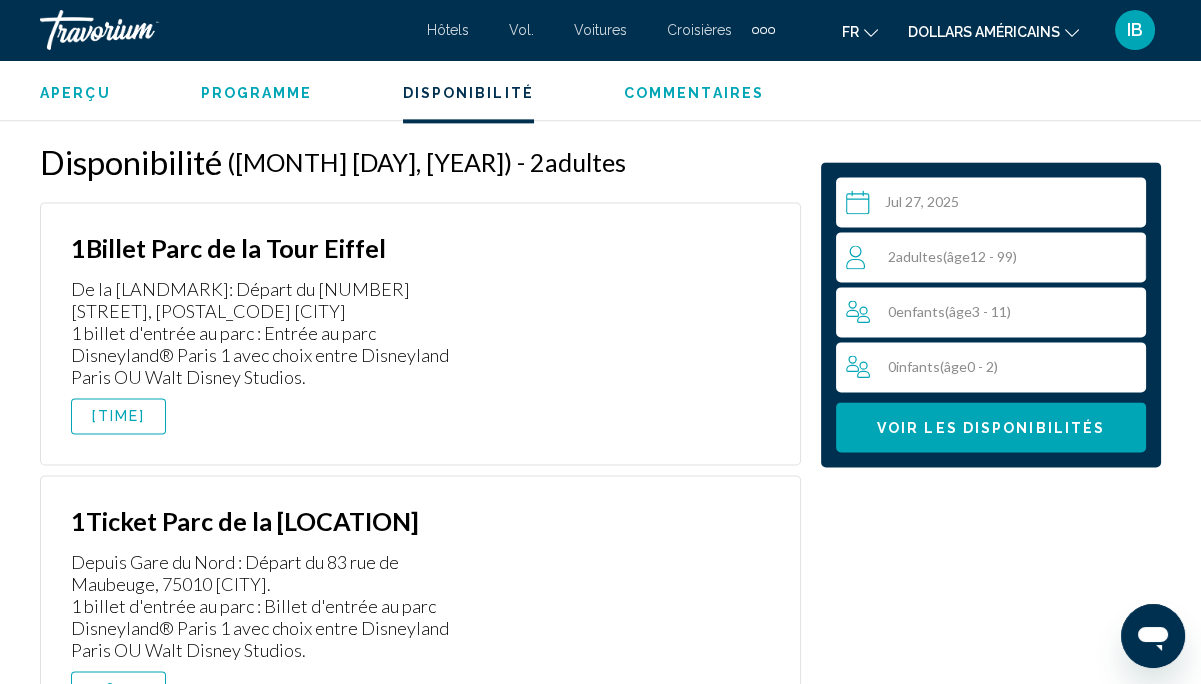 click on "Voir les disponibilités" at bounding box center (991, 427) 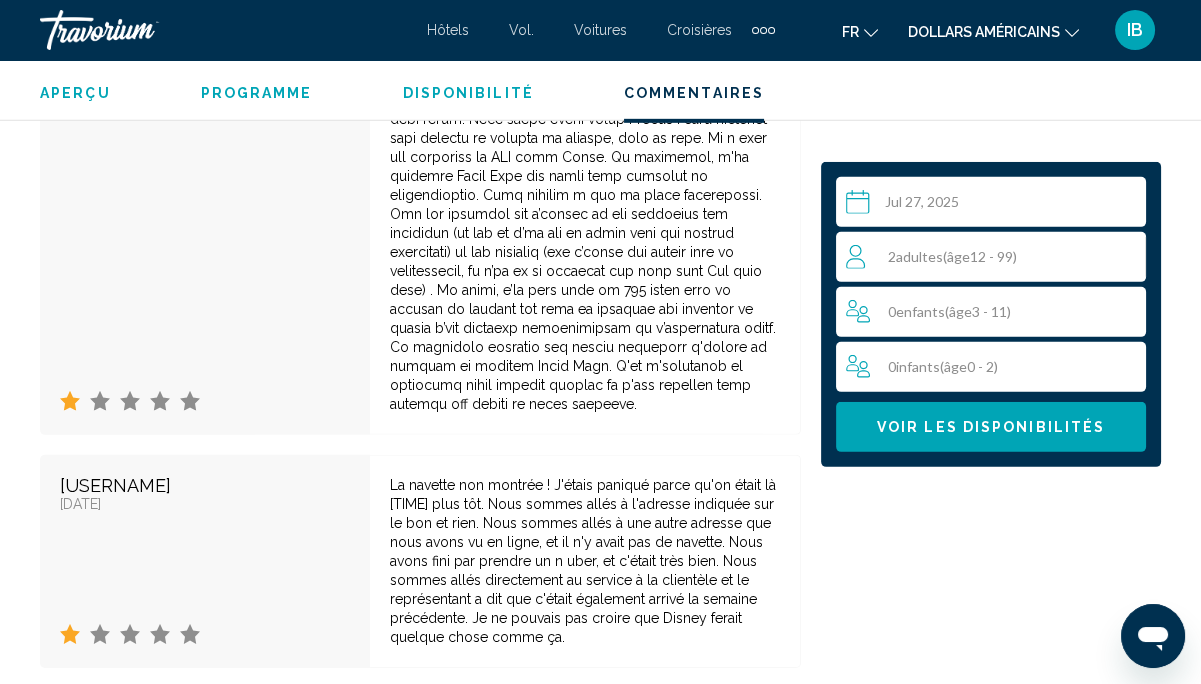scroll, scrollTop: 9064, scrollLeft: 0, axis: vertical 